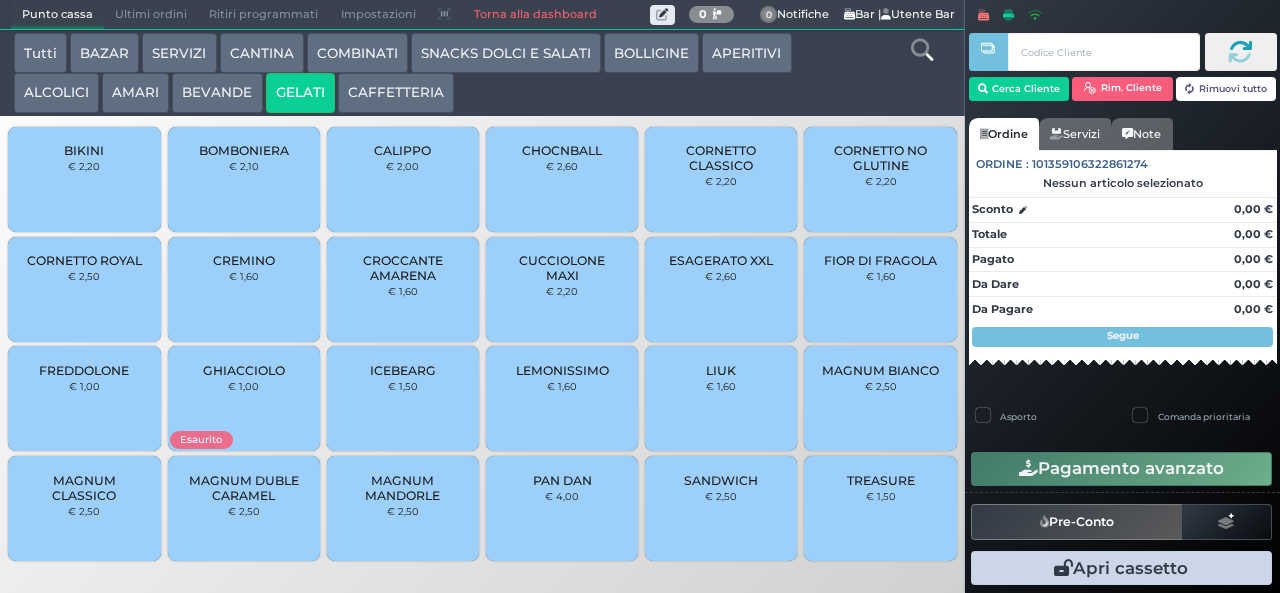 scroll, scrollTop: 0, scrollLeft: 0, axis: both 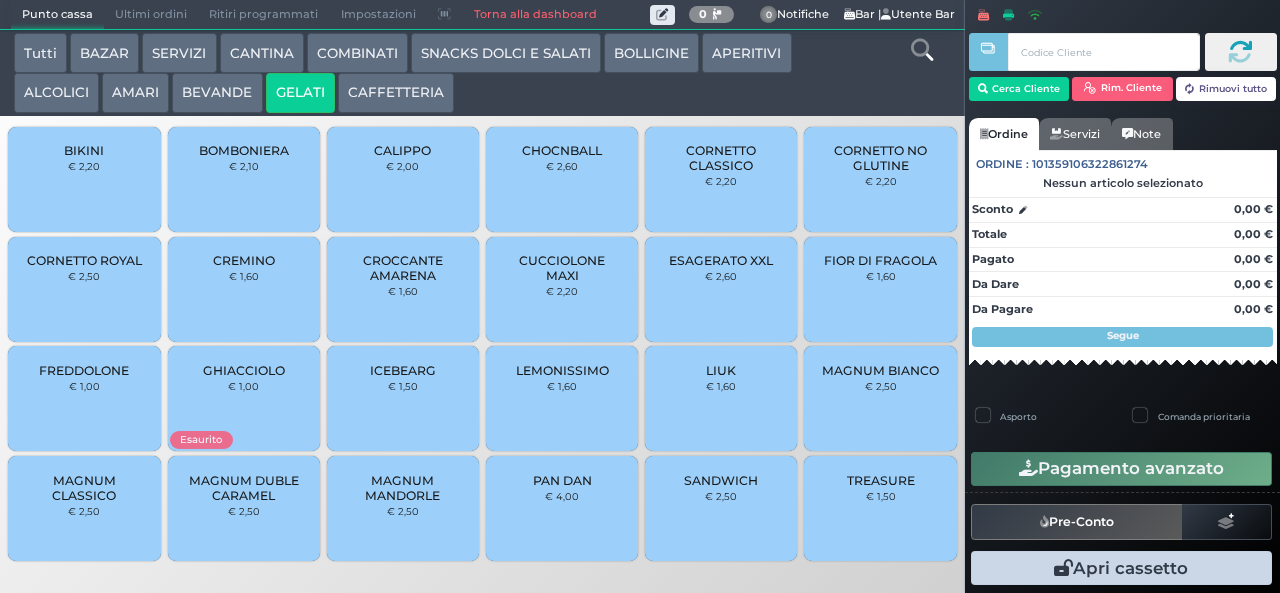 click on "MAGNUM BIANCO" at bounding box center (880, 370) 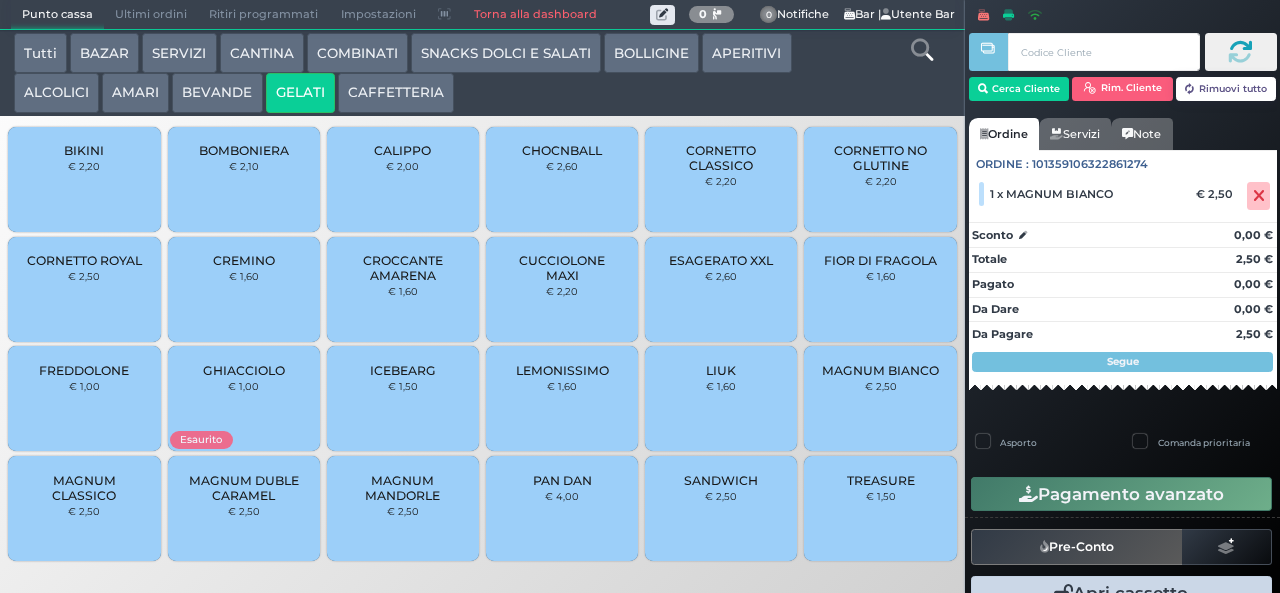 click on "CUCCIOLONE MAXI" at bounding box center (562, 268) 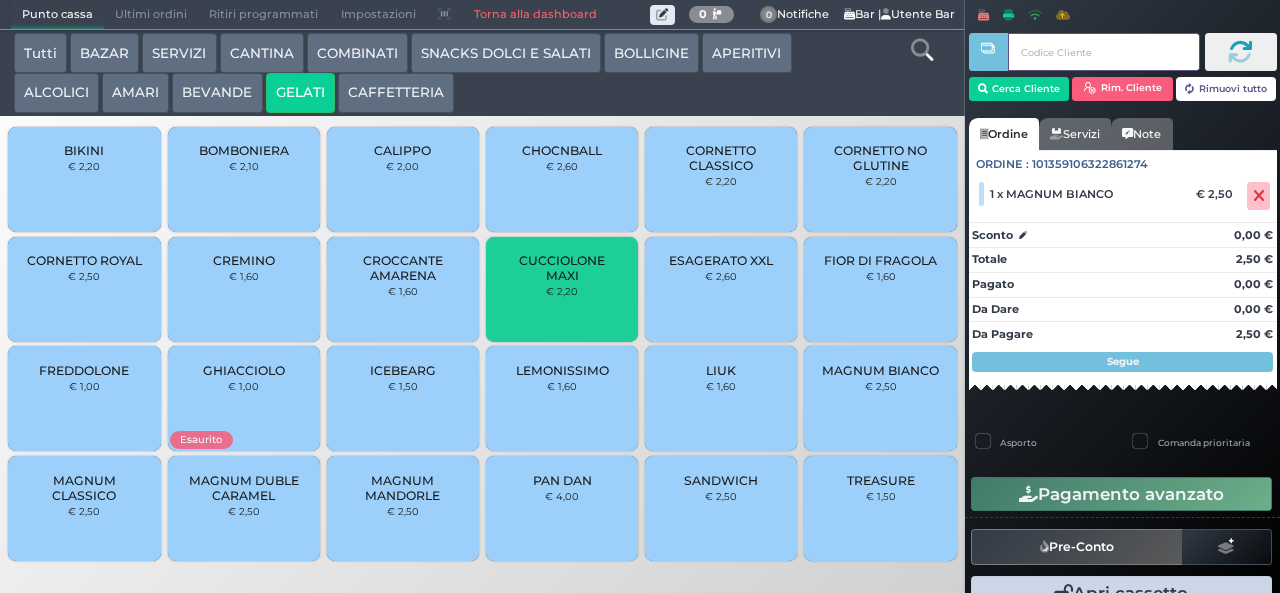 type 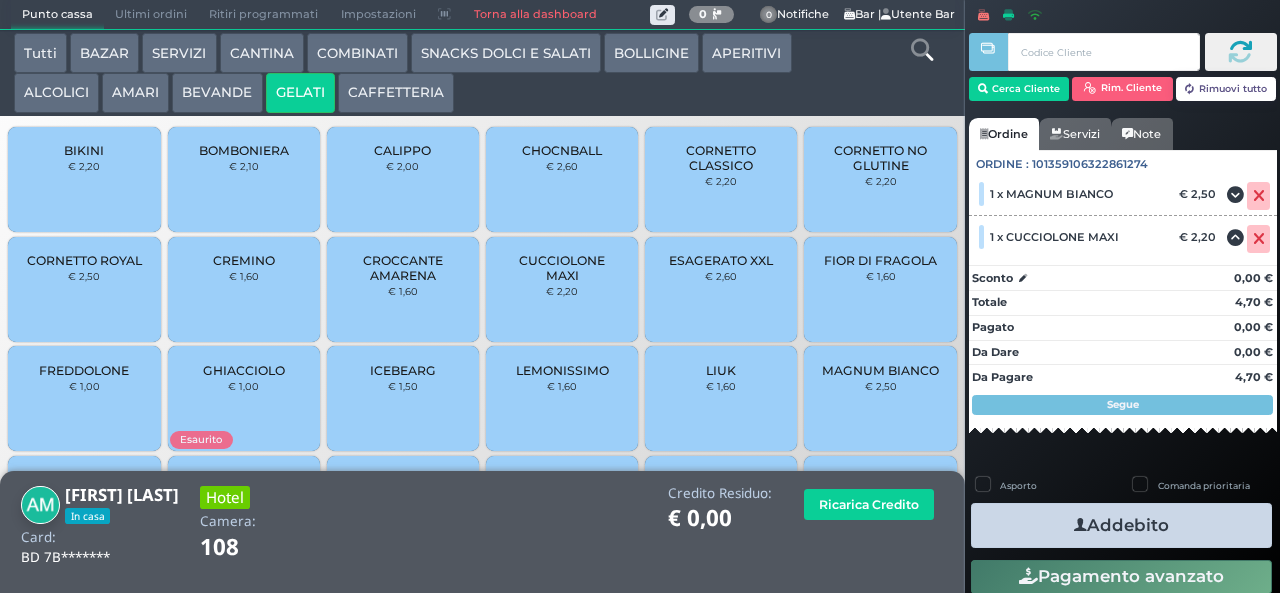 click at bounding box center (1080, 525) 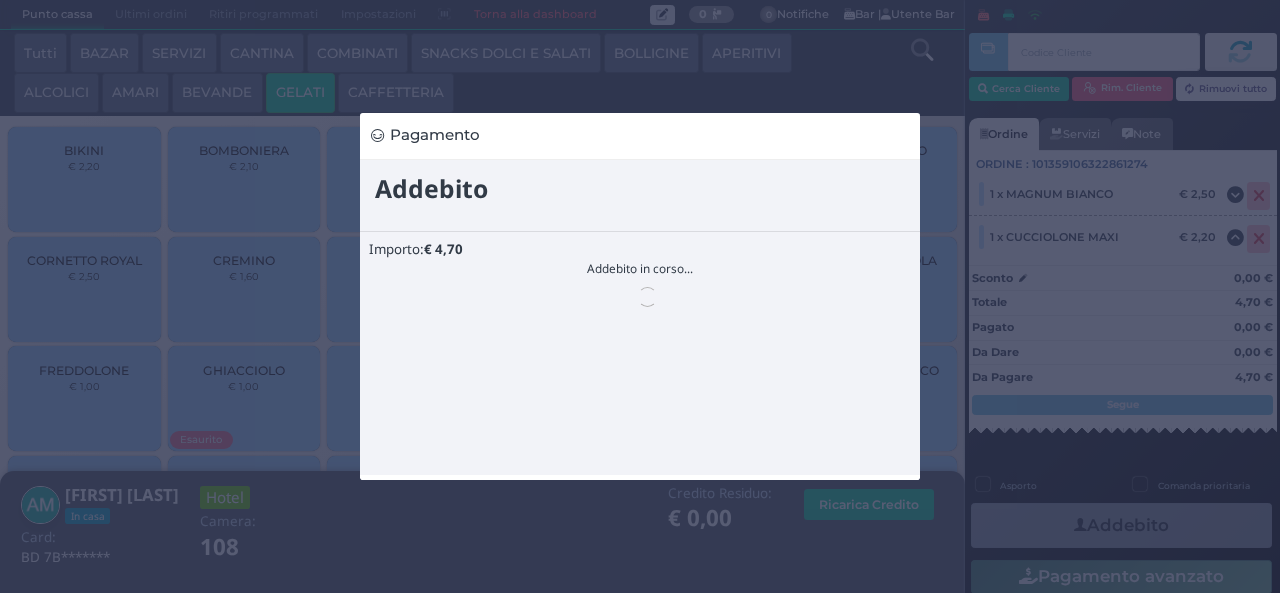 scroll, scrollTop: 0, scrollLeft: 0, axis: both 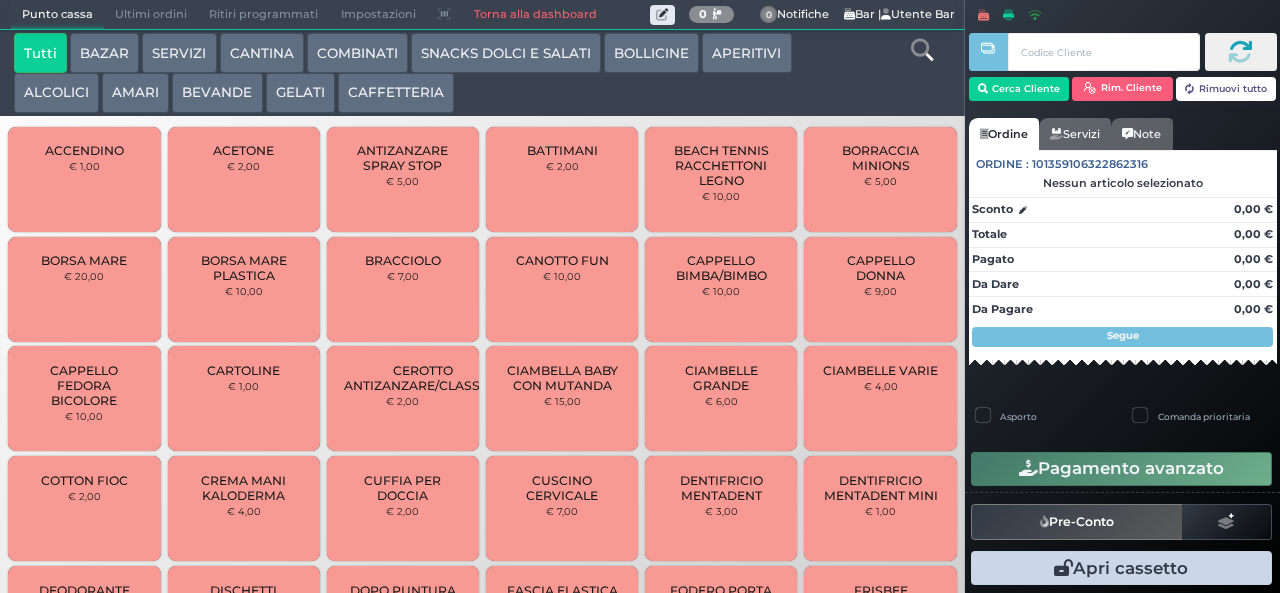 click on "BEVANDE" at bounding box center [217, 93] 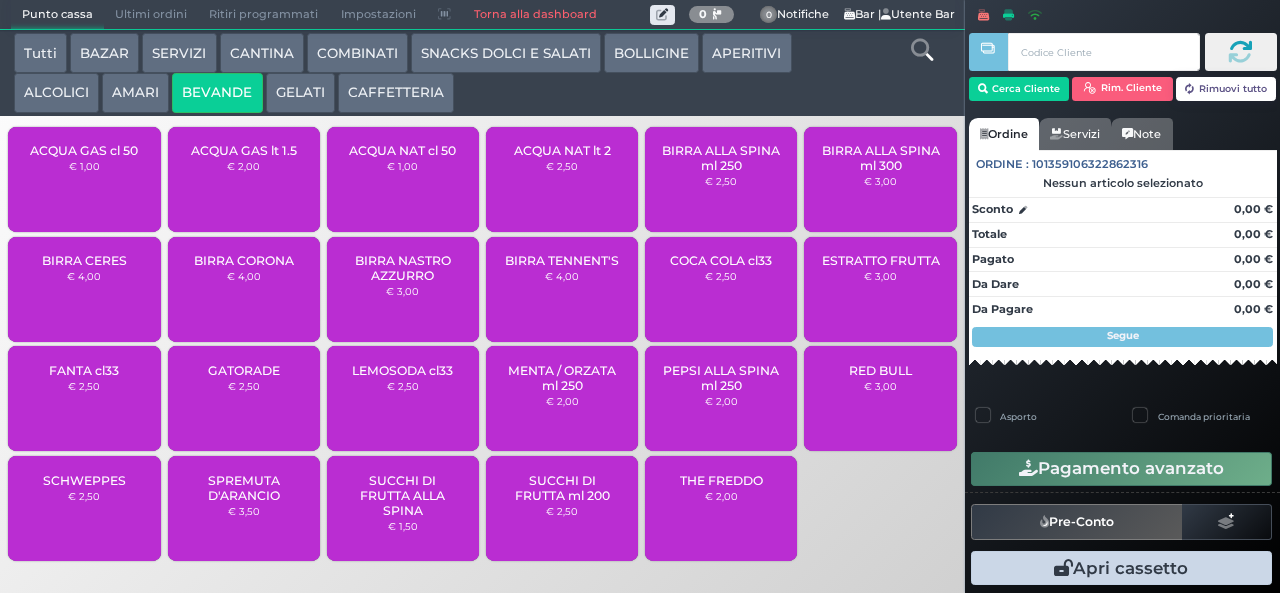 click on "ACQUA NAT cl 50
€ 1,00" at bounding box center (403, 179) 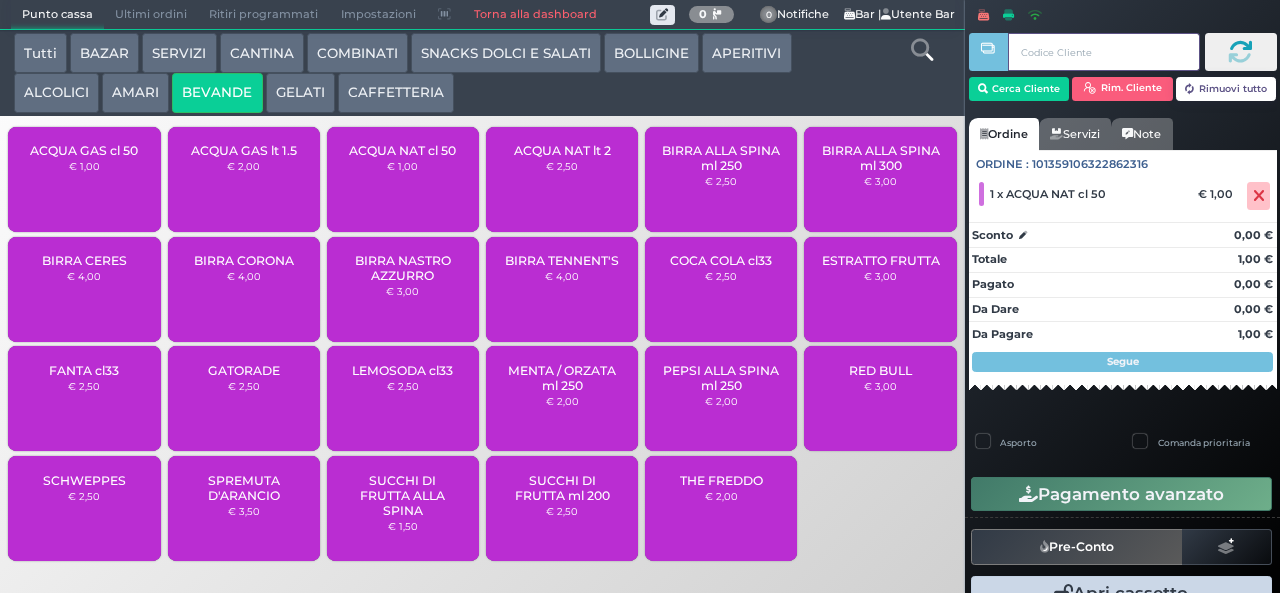 type 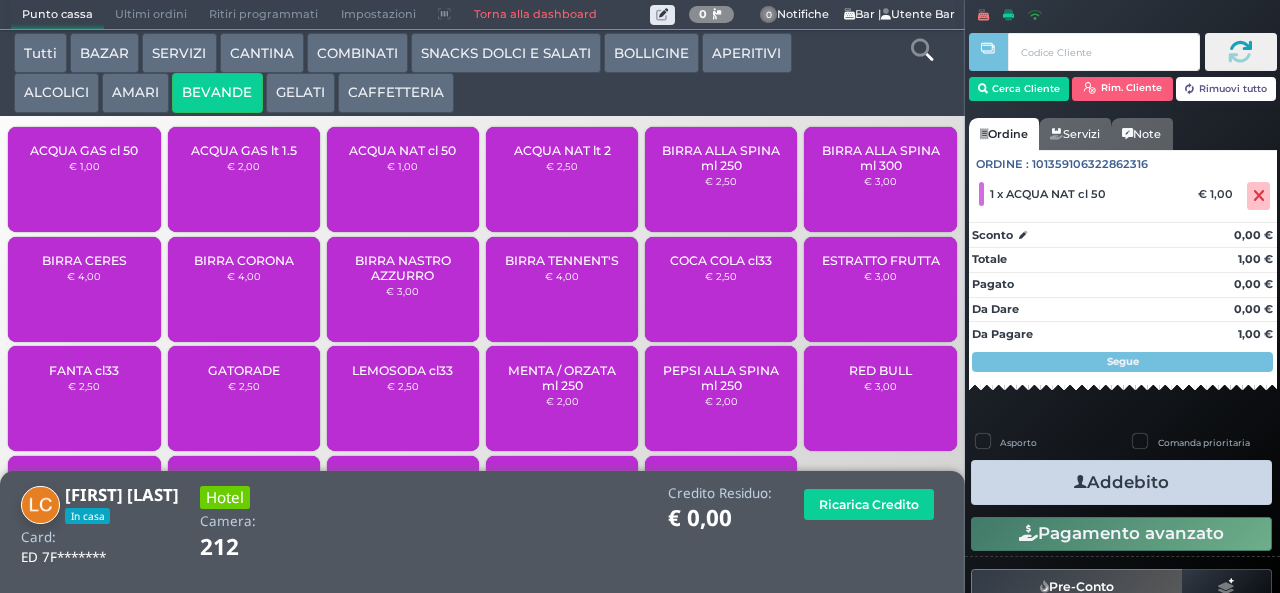 click on "Addebito" at bounding box center (1121, 482) 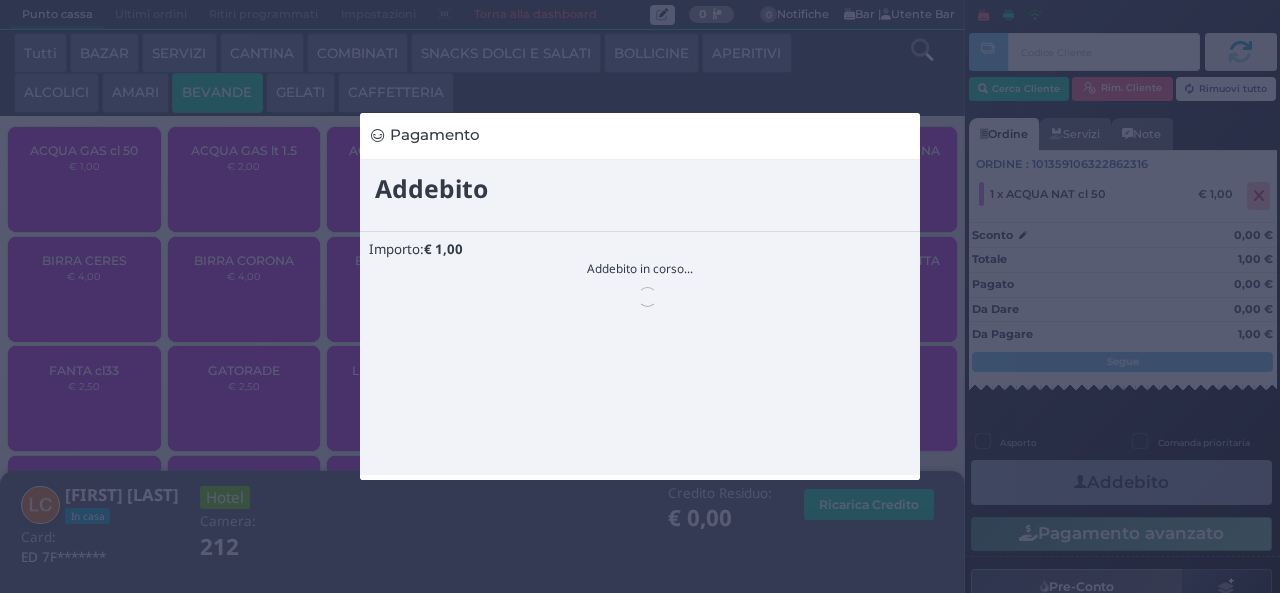 scroll, scrollTop: 0, scrollLeft: 0, axis: both 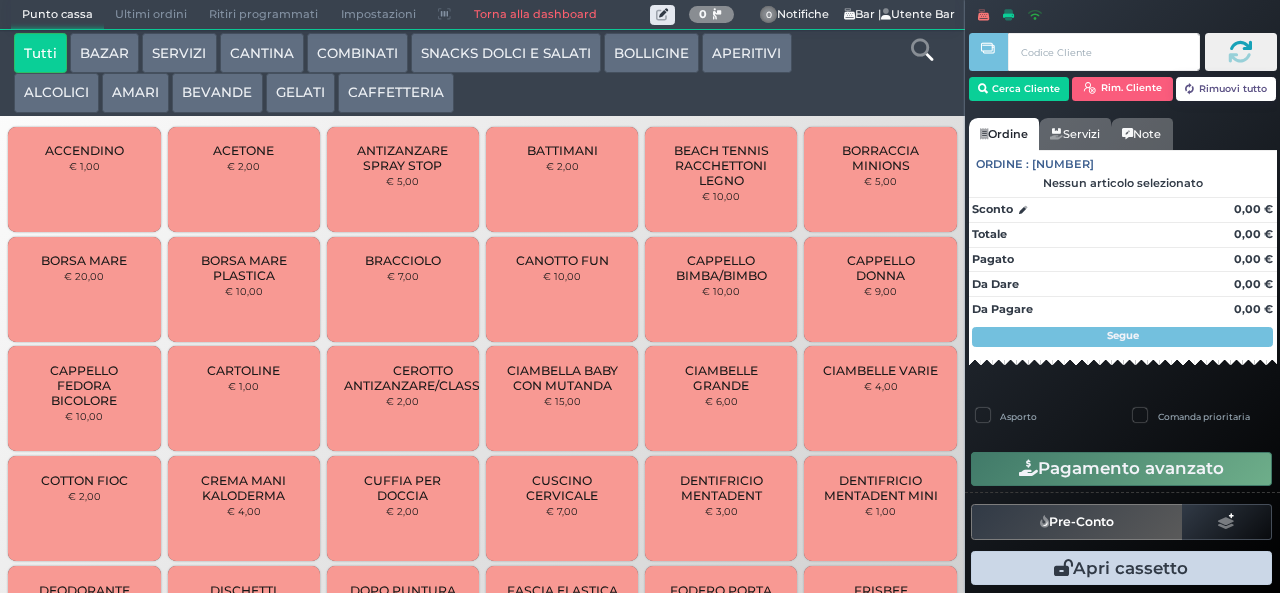 click on "SNACKS DOLCI E SALATI" at bounding box center [506, 53] 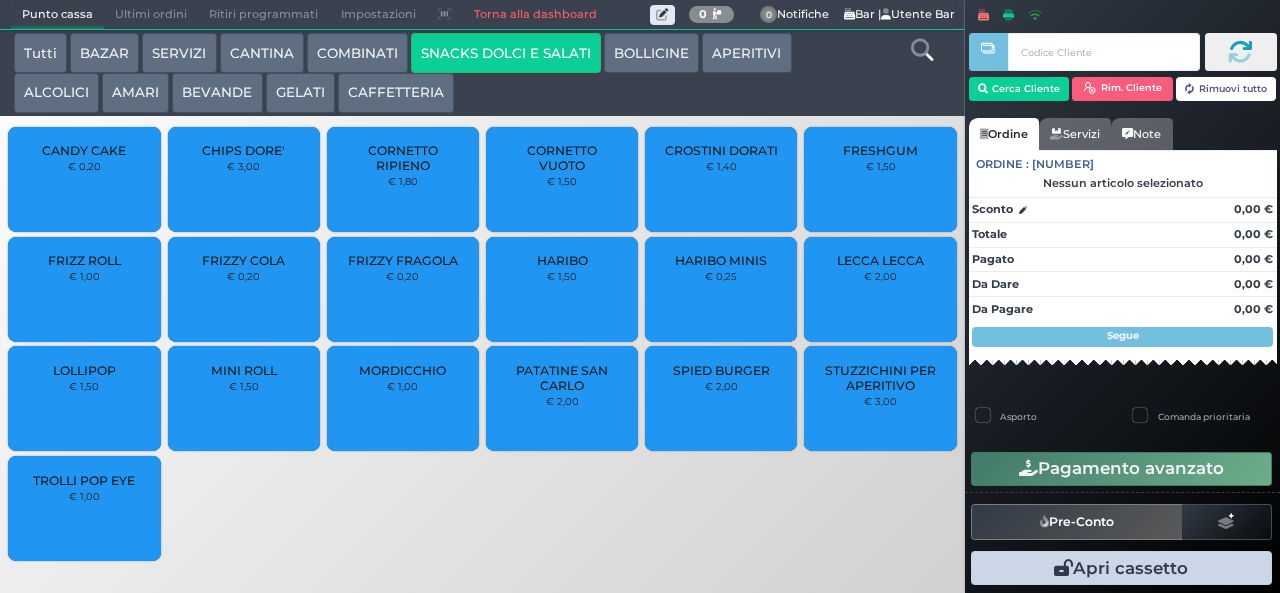 click on "PATATINE SAN CARLO" at bounding box center [562, 378] 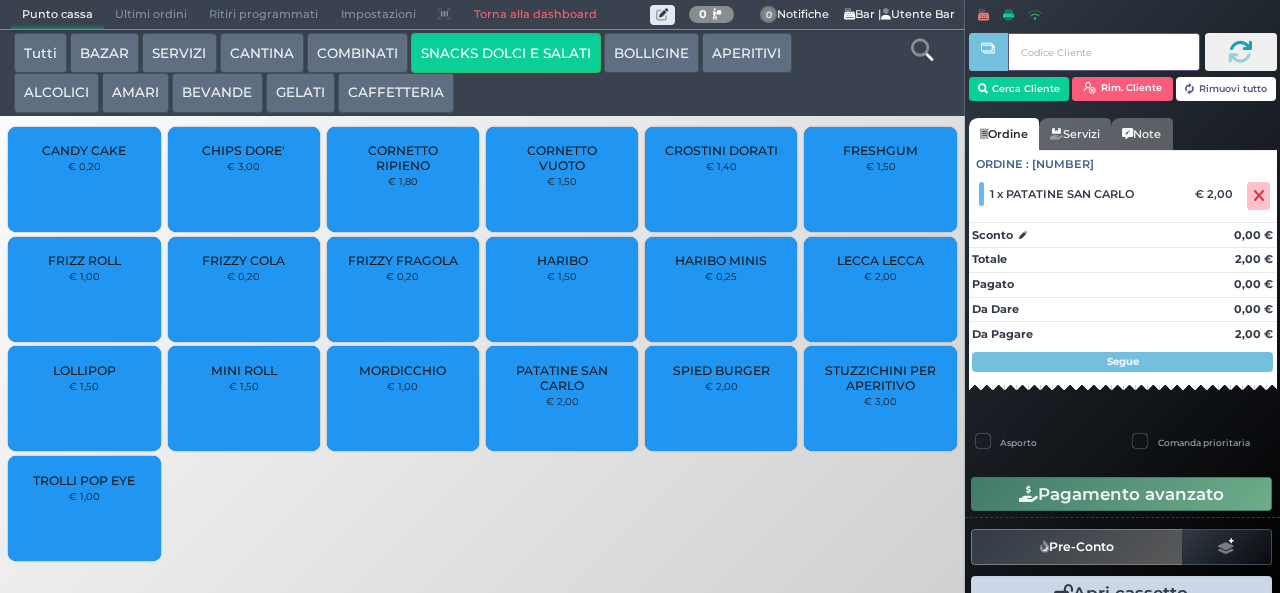 type 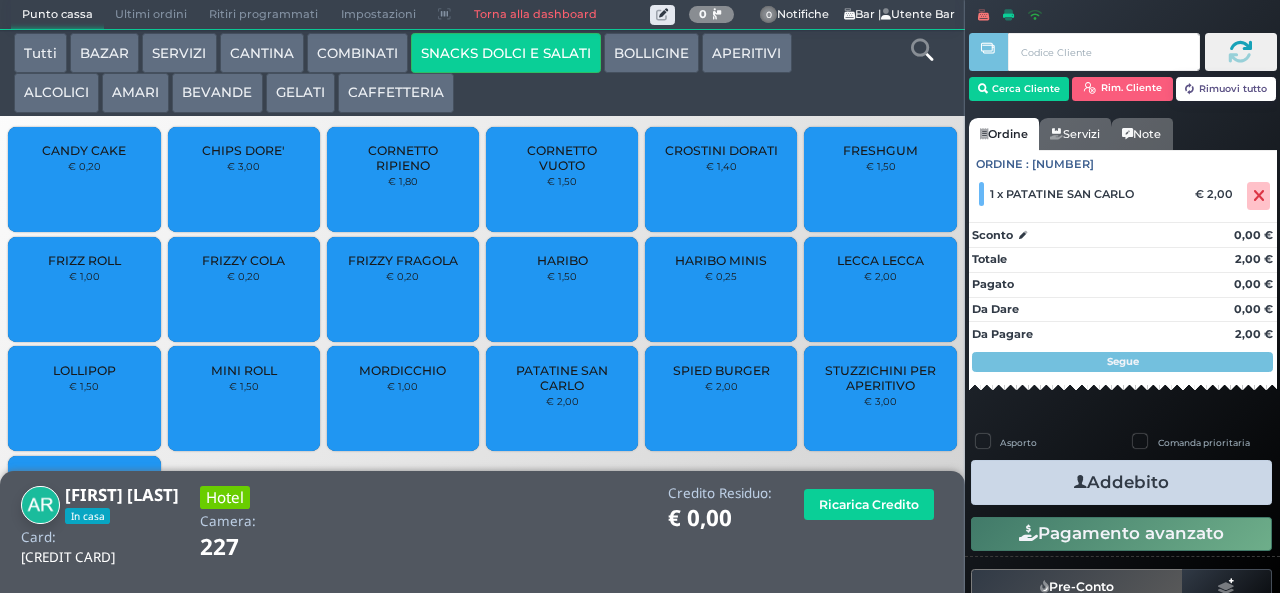 click on "Addebito" at bounding box center (1121, 482) 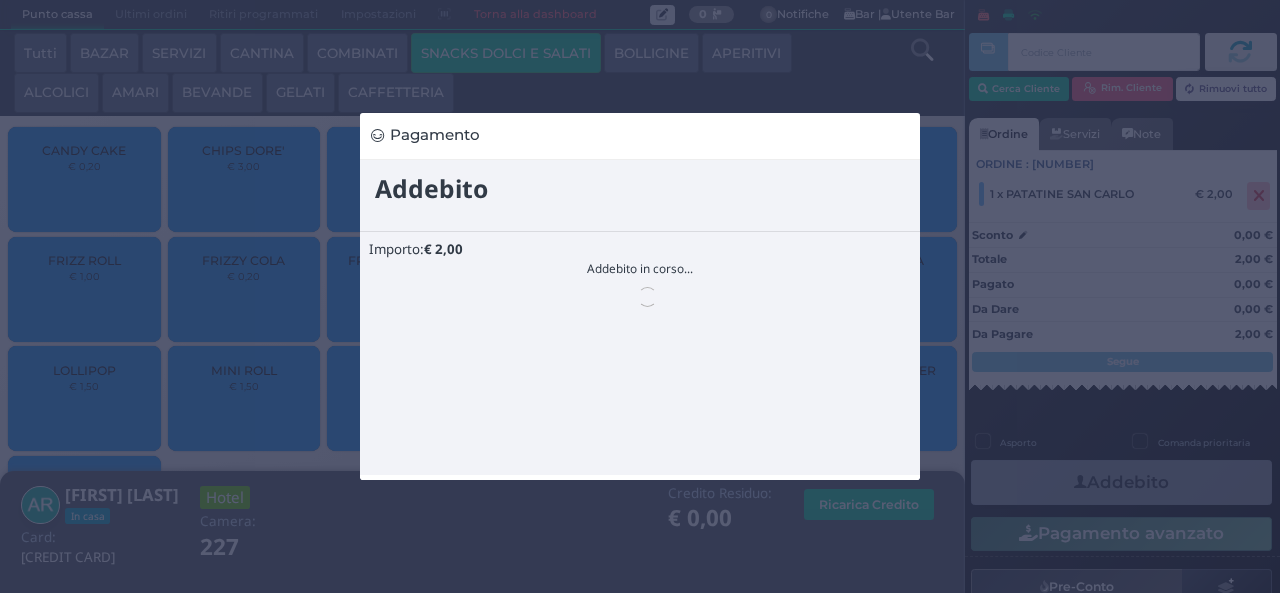 scroll, scrollTop: 0, scrollLeft: 0, axis: both 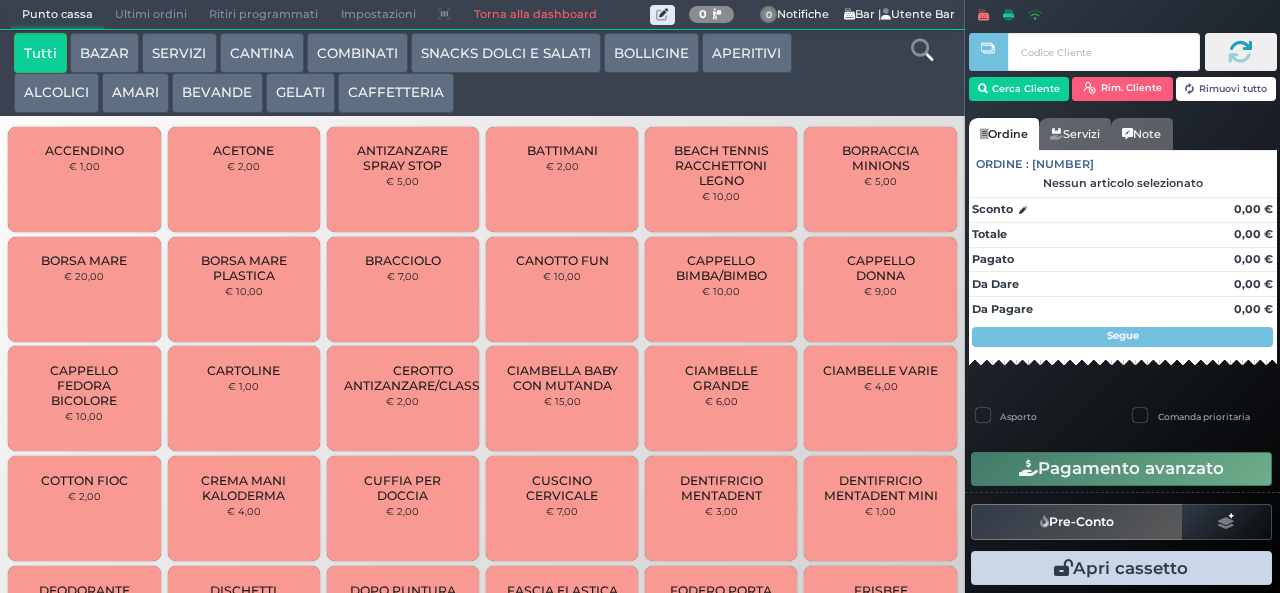 click on "BEVANDE" at bounding box center [217, 93] 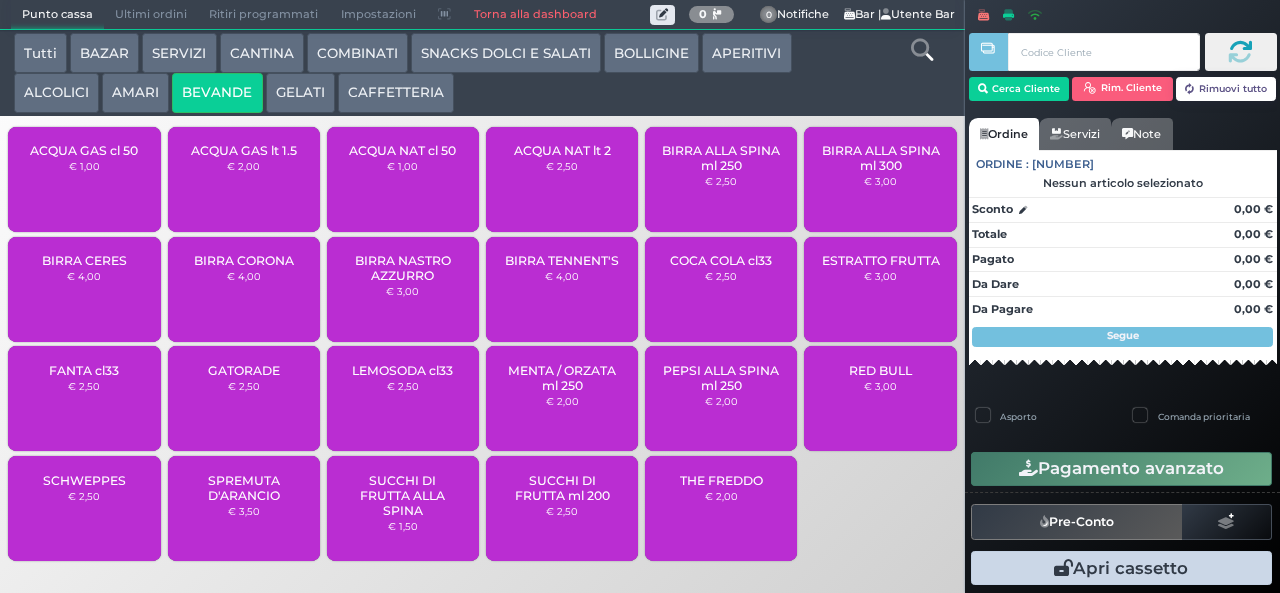 click on "CAFFETTERIA" at bounding box center (396, 93) 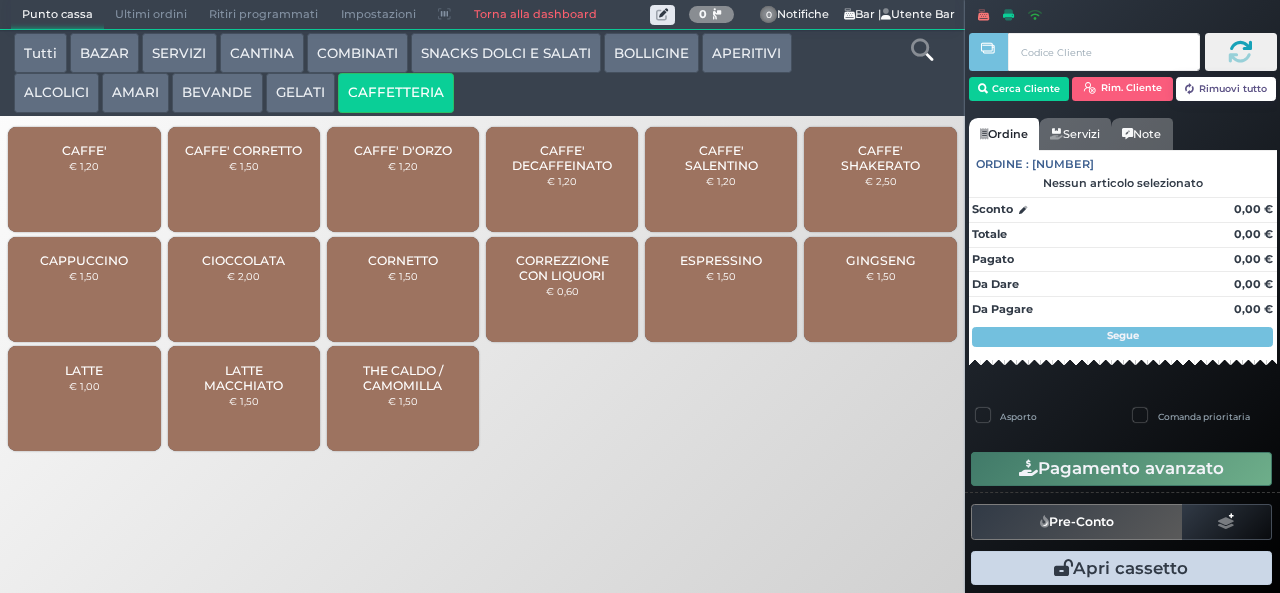 click on "CAFFE' SALENTINO" at bounding box center (721, 158) 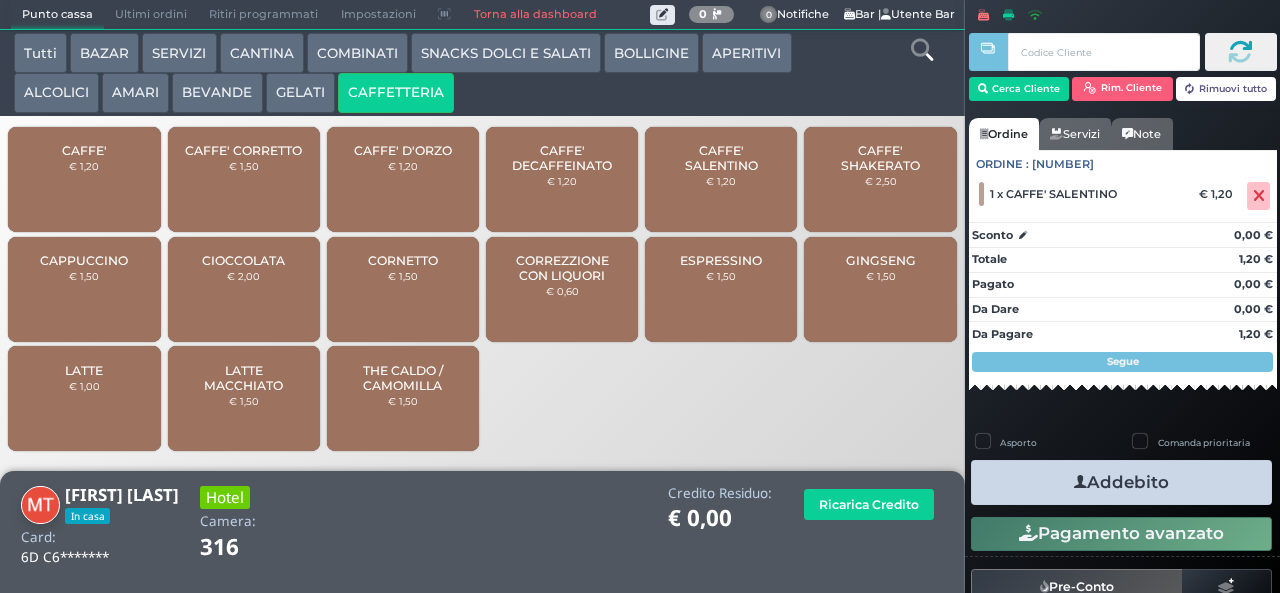 click at bounding box center (1080, 482) 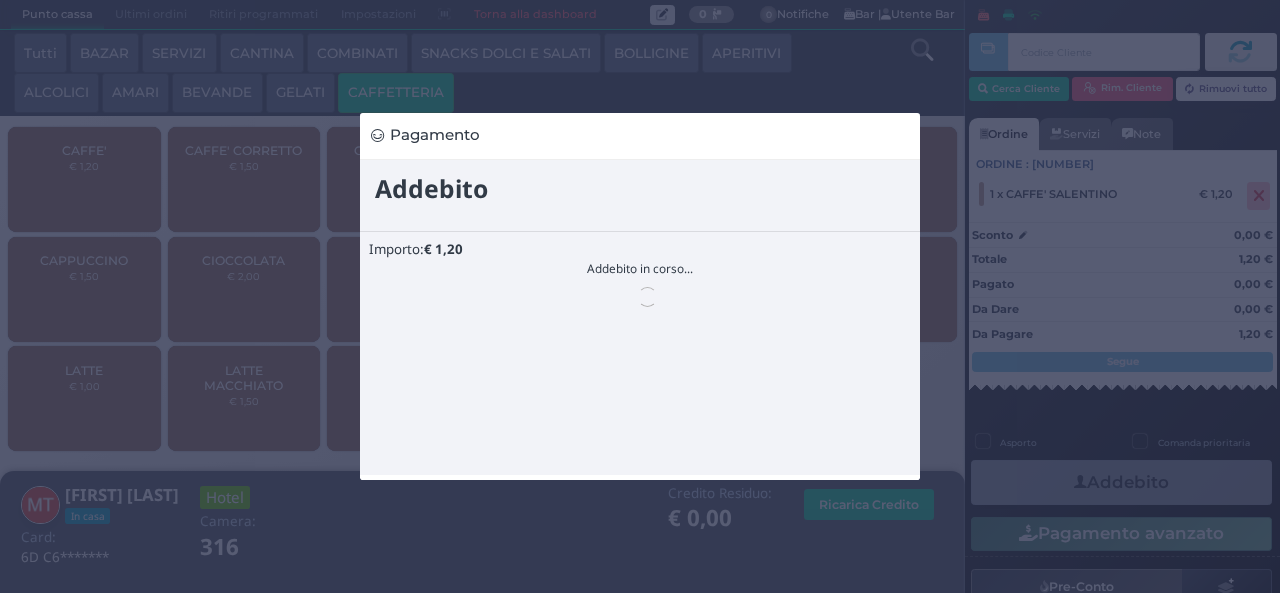 scroll, scrollTop: 0, scrollLeft: 0, axis: both 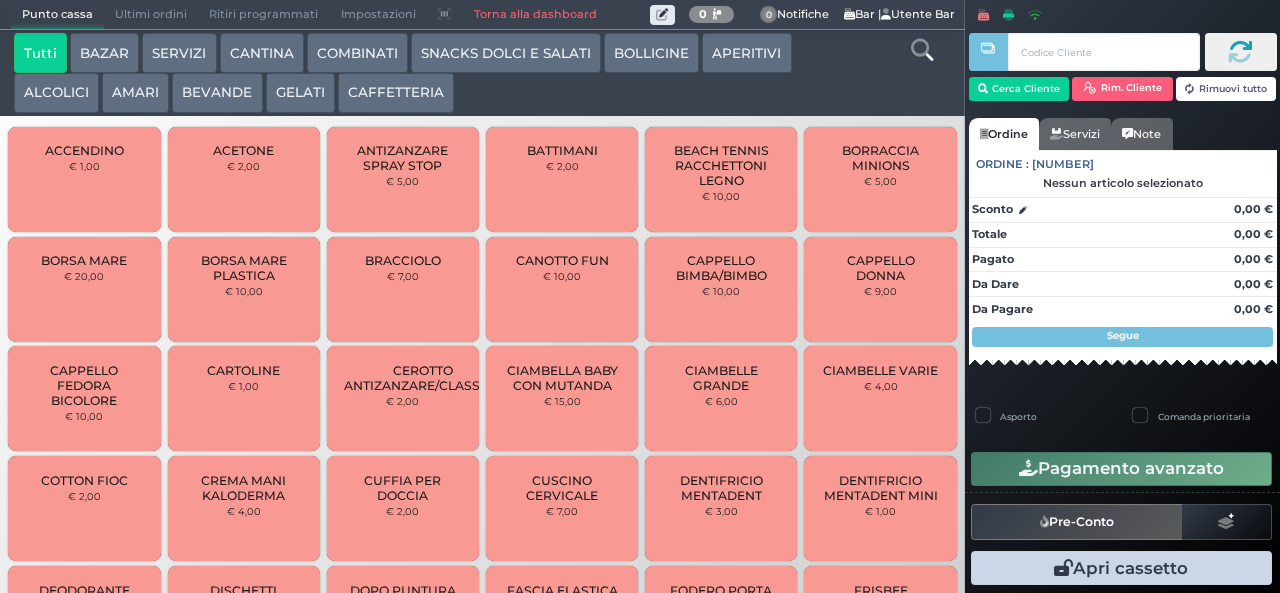 click on "CAFFETTERIA" at bounding box center [396, 93] 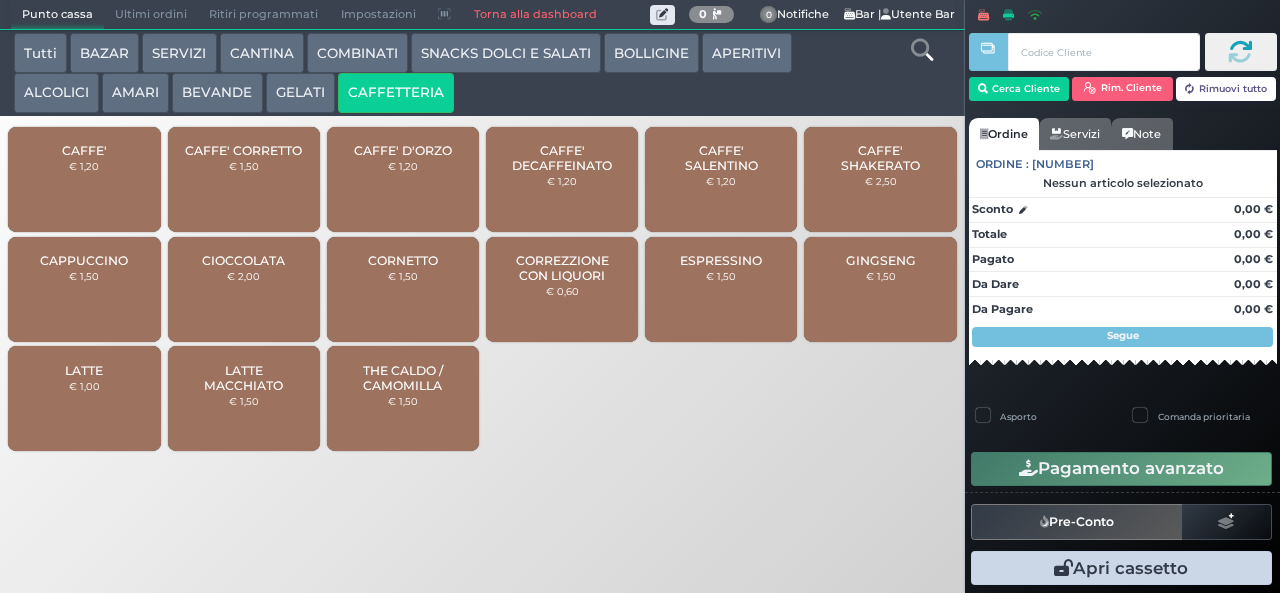 click on "BEVANDE" at bounding box center (217, 93) 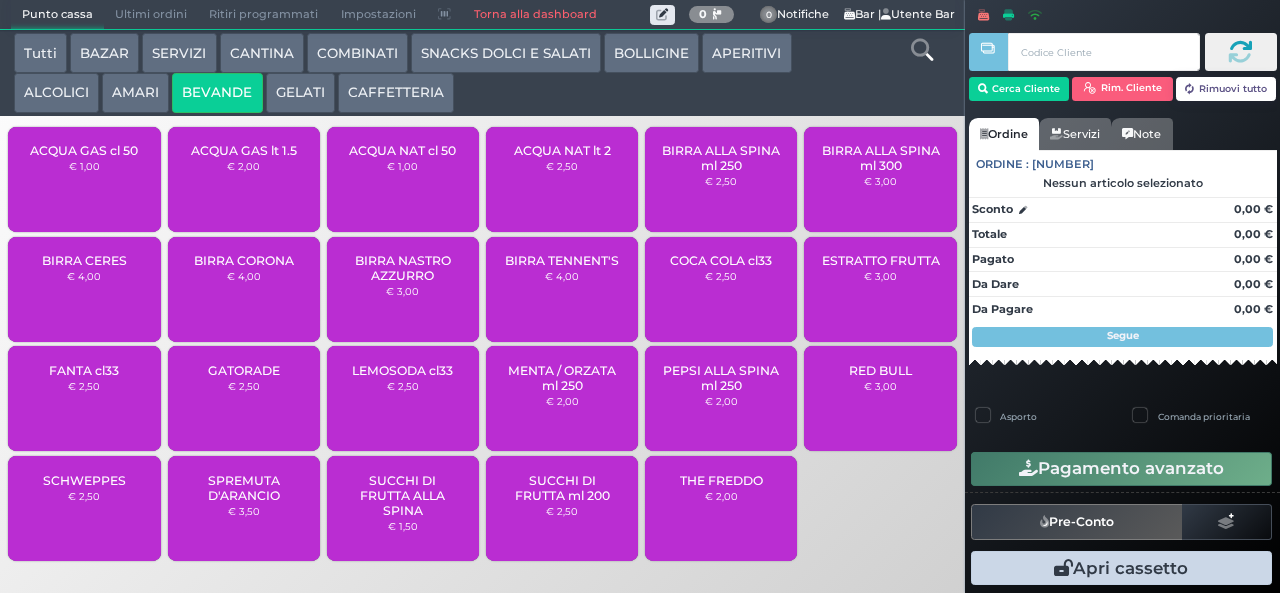 click on "ACQUA NAT cl 50" at bounding box center (402, 150) 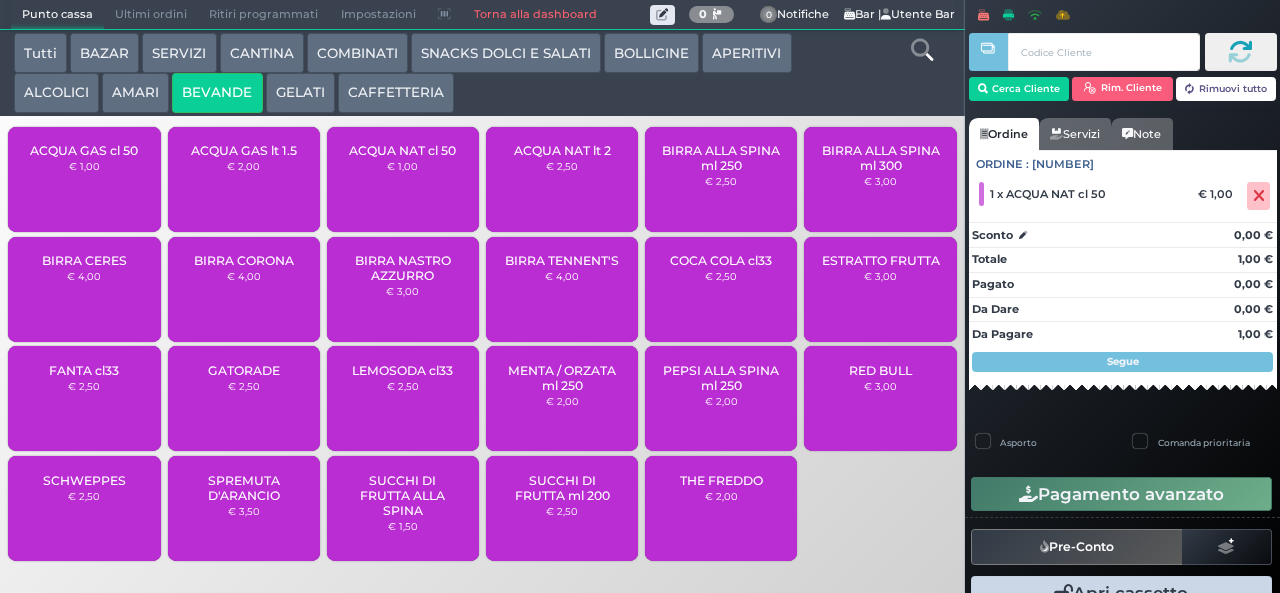 click on "ACQUA NAT cl 50
€ 1,00" at bounding box center [403, 179] 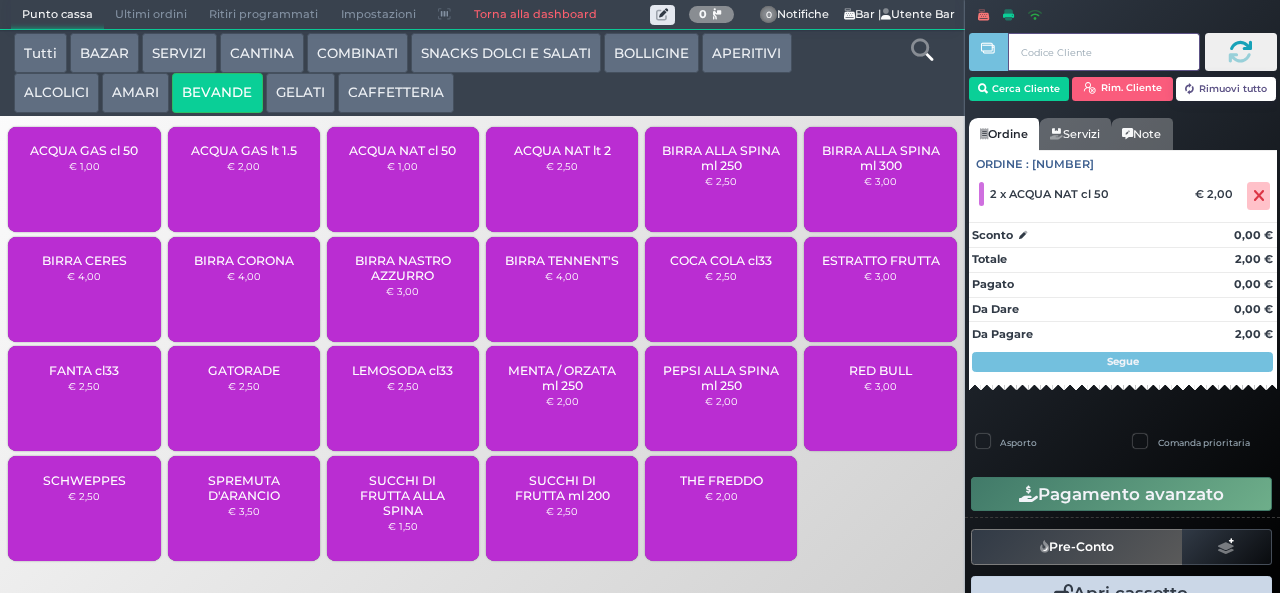 type 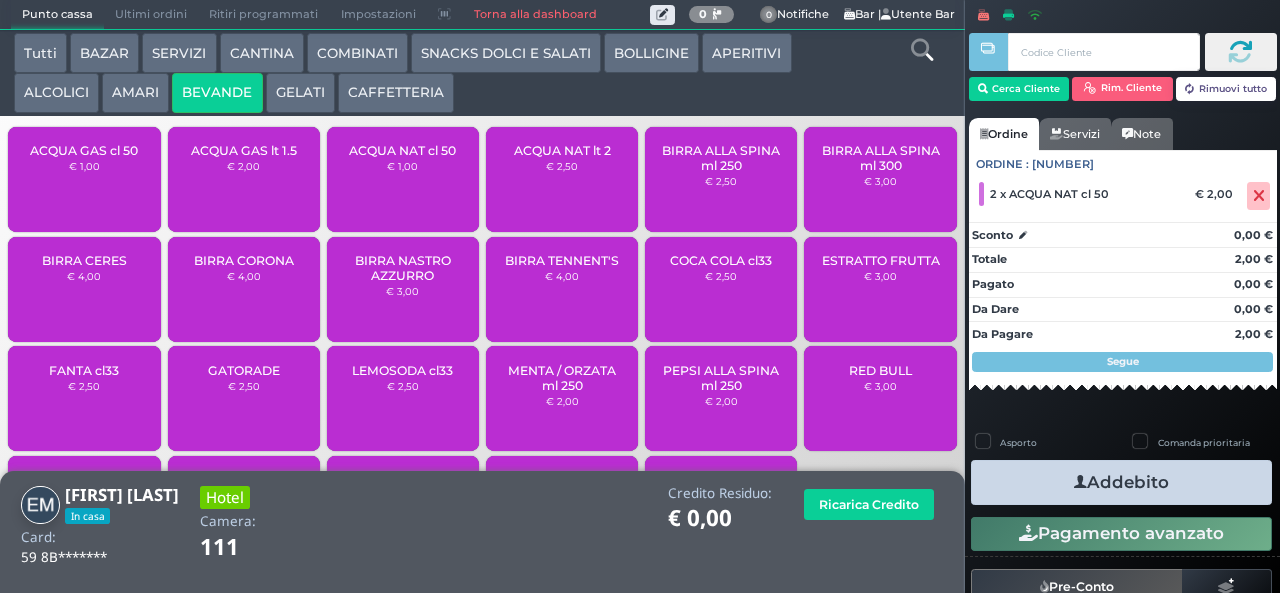 click at bounding box center (1080, 482) 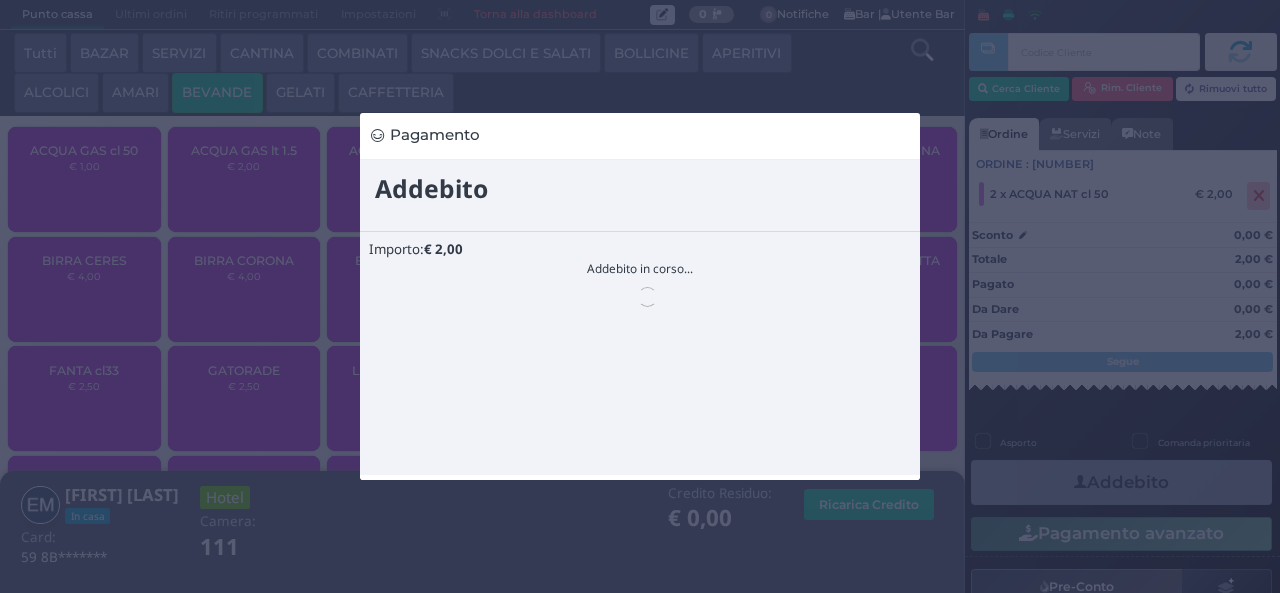 scroll, scrollTop: 0, scrollLeft: 0, axis: both 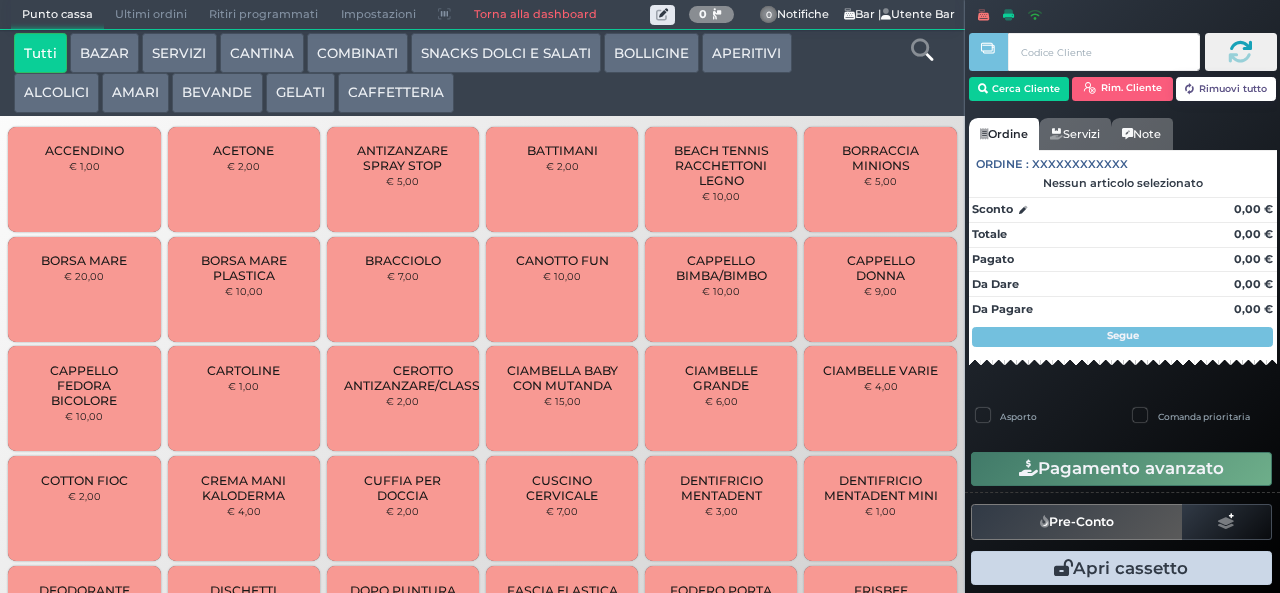 click on "CAFFETTERIA" at bounding box center [396, 93] 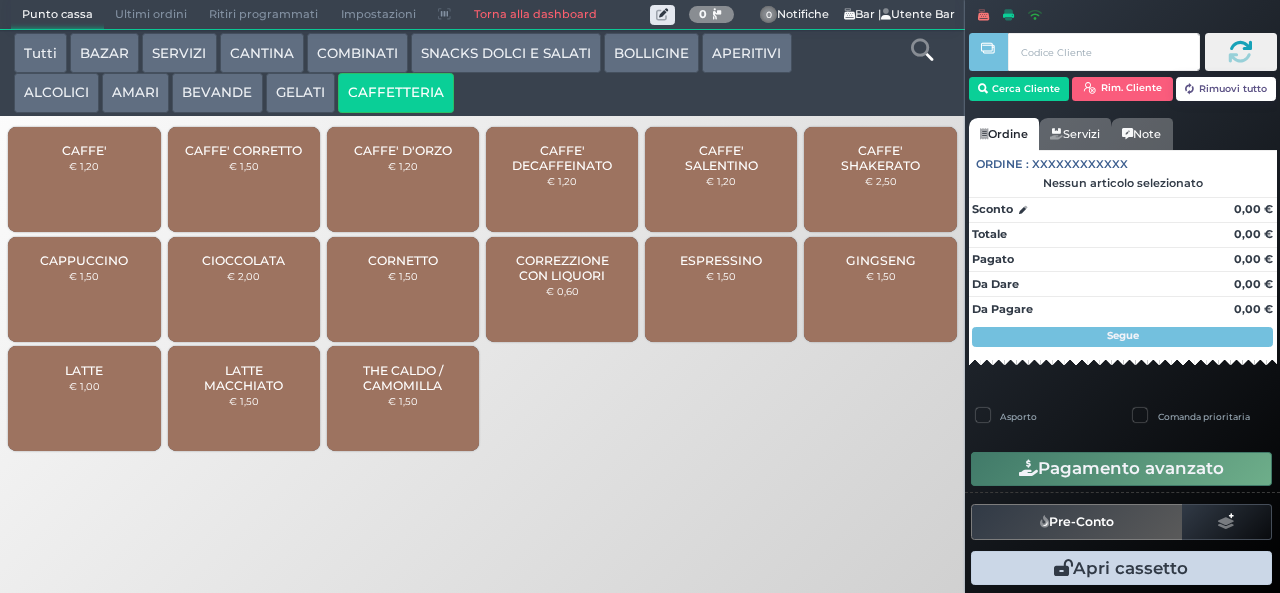click on "GINGSENG" at bounding box center (881, 260) 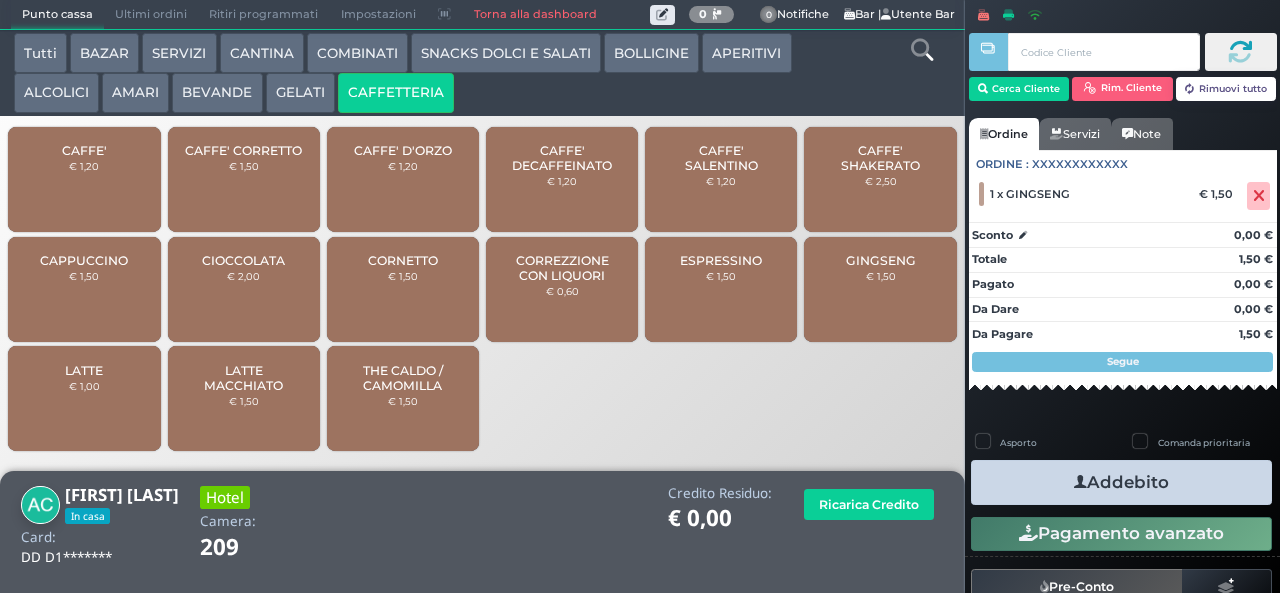 click on "Addebito" at bounding box center (1121, 482) 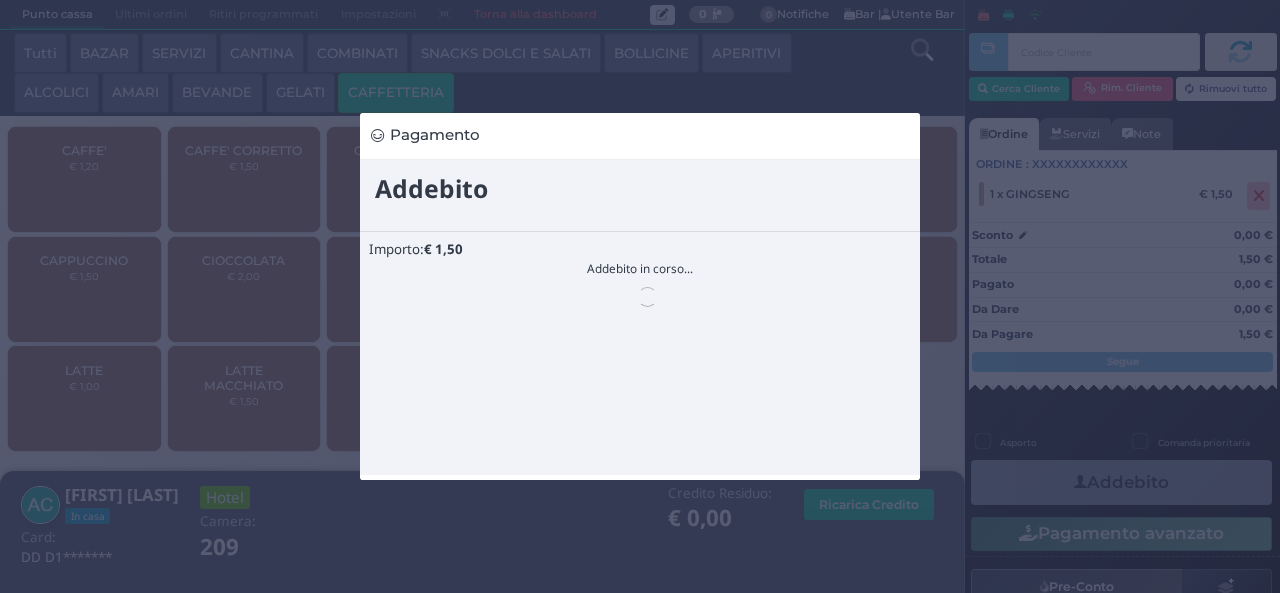 scroll, scrollTop: 0, scrollLeft: 0, axis: both 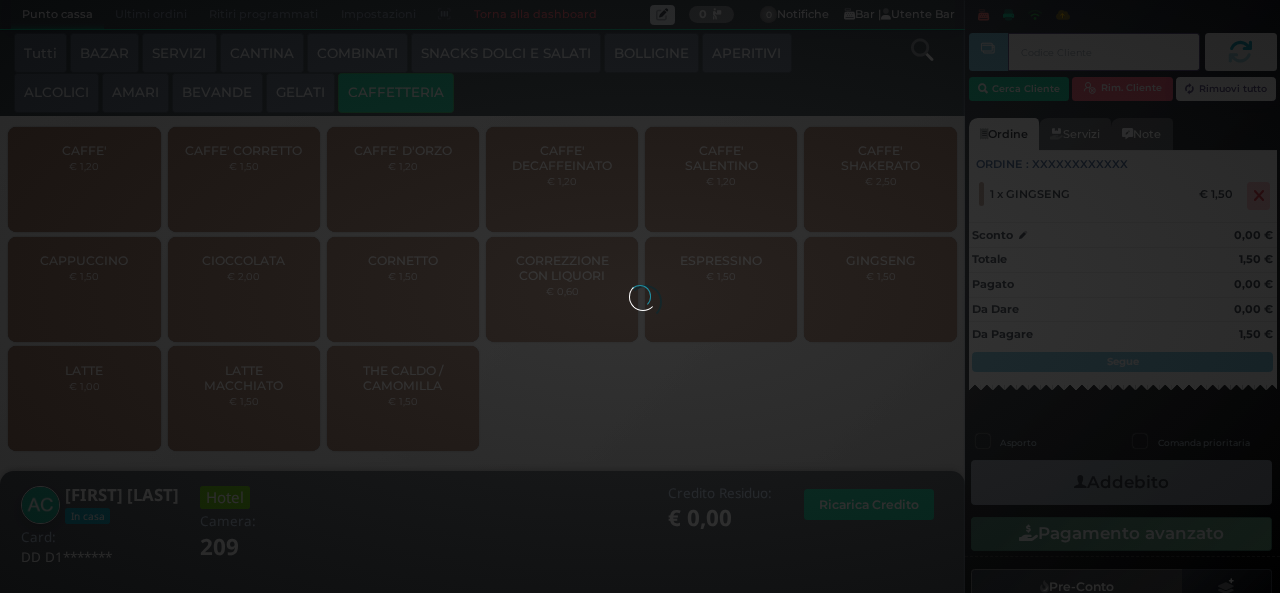 type 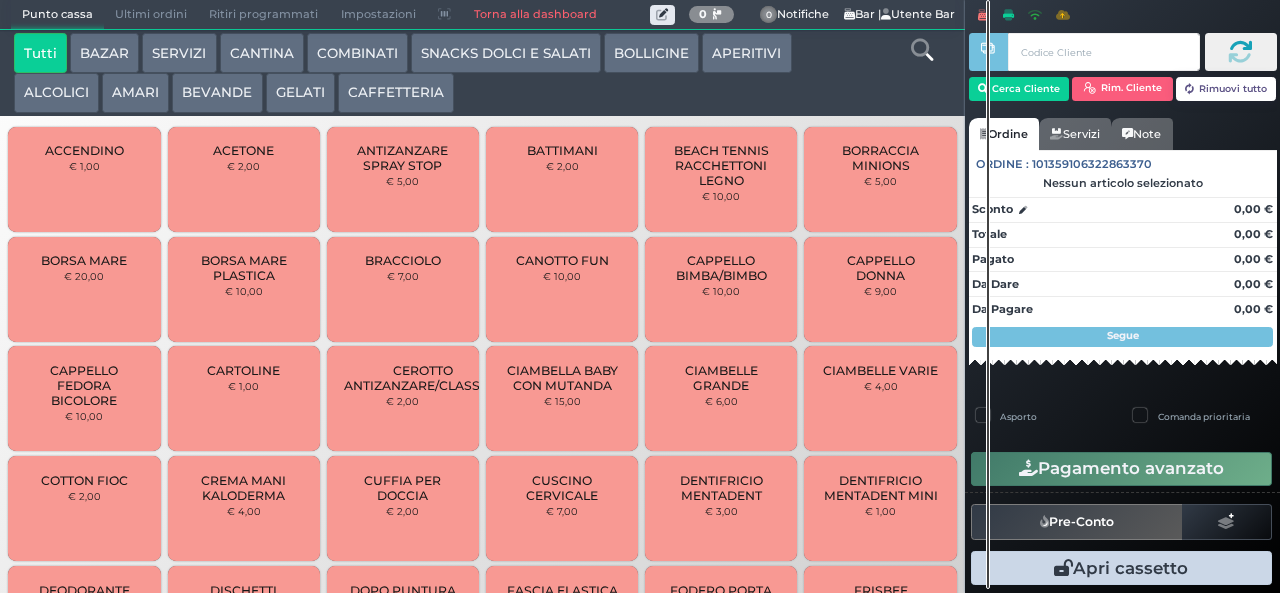 scroll, scrollTop: 0, scrollLeft: 0, axis: both 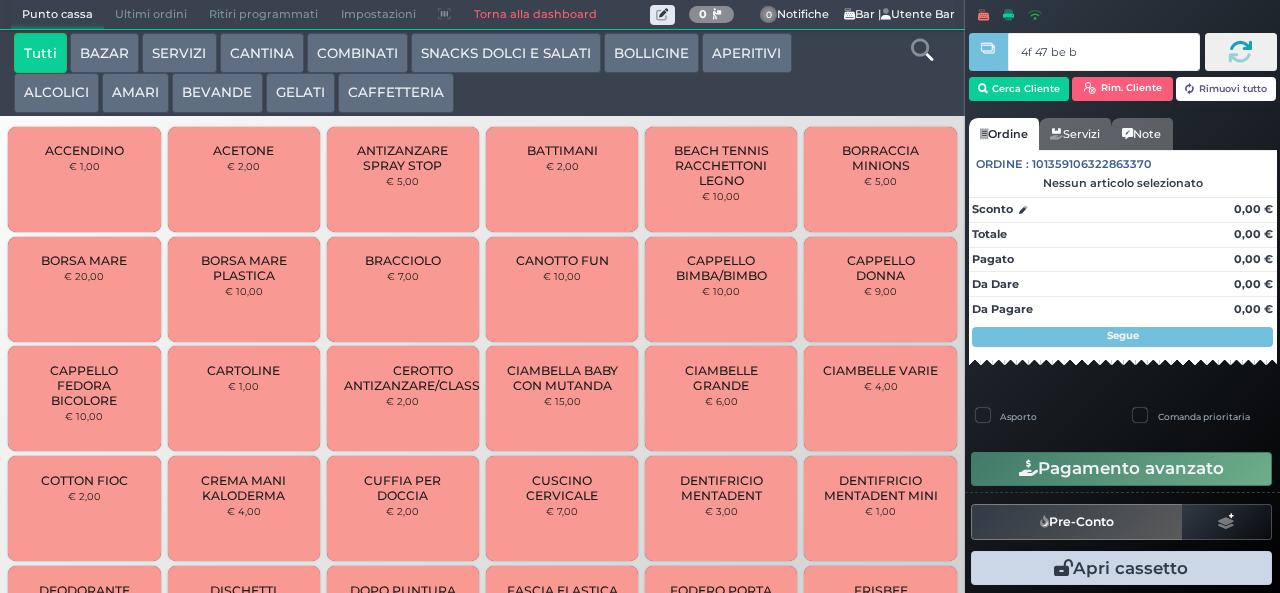 type on "4f 47 be b9" 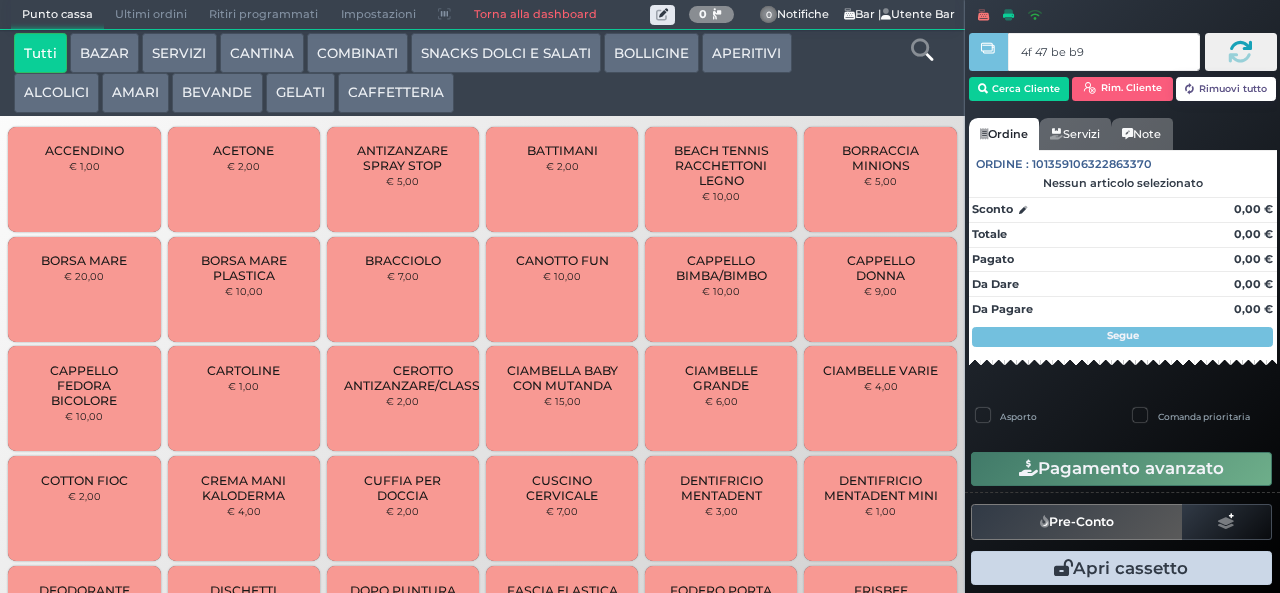 type 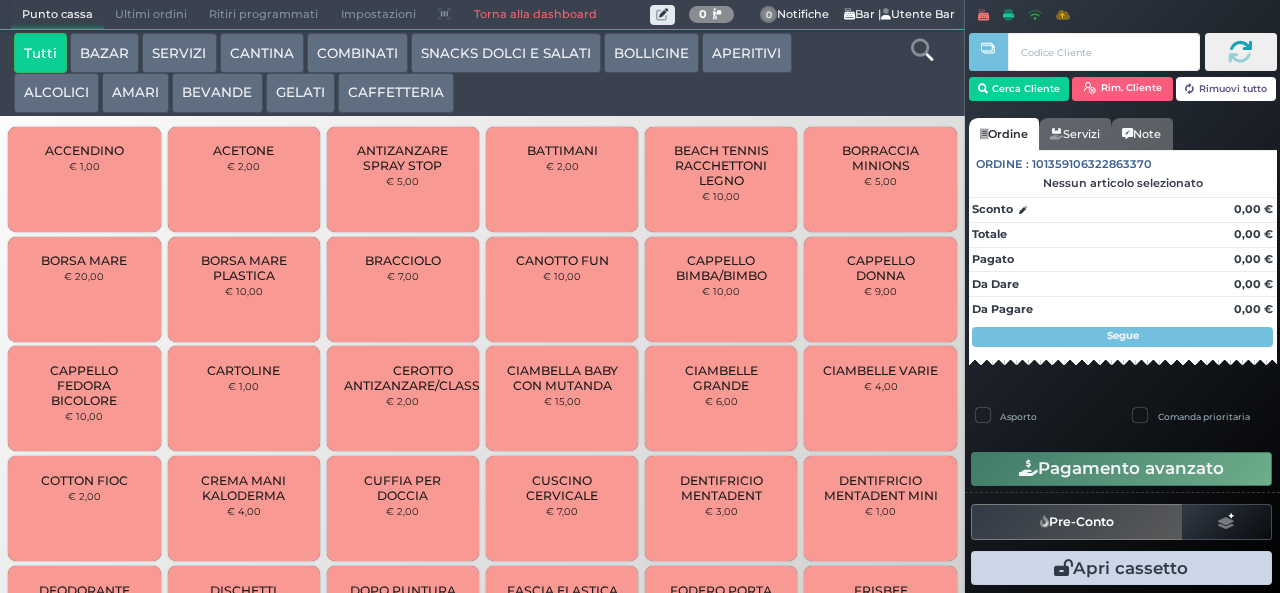 click on "BEVANDE" at bounding box center [217, 93] 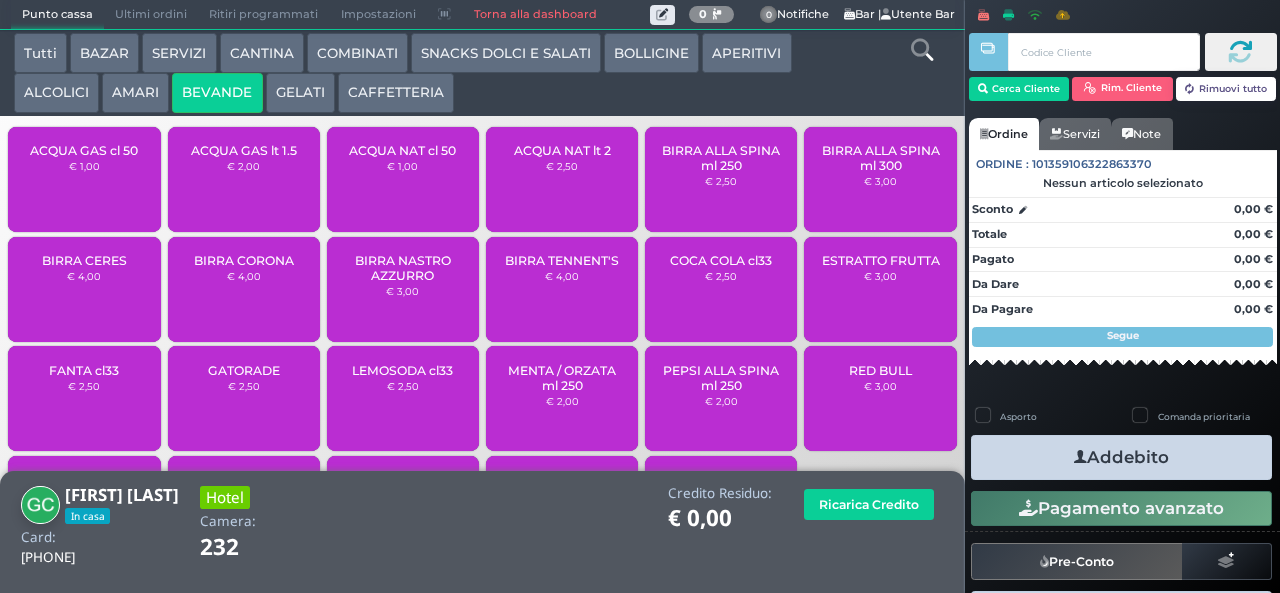 click on "ACQUA NAT lt 2" at bounding box center (562, 150) 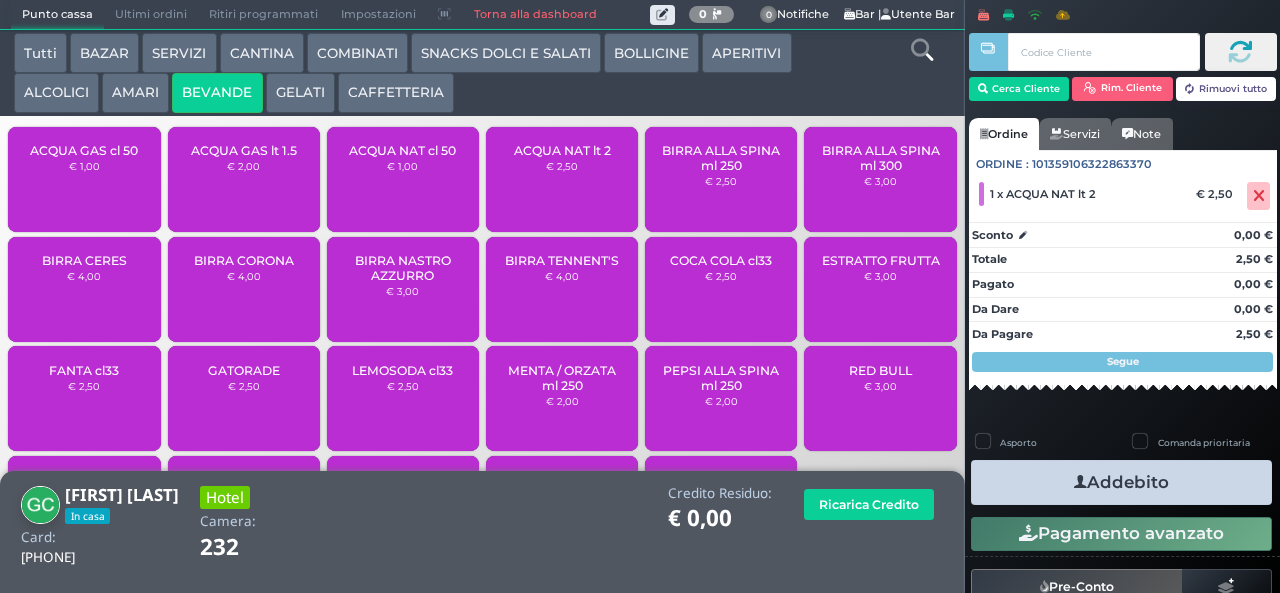 click on "SNACKS DOLCI E SALATI" at bounding box center [506, 53] 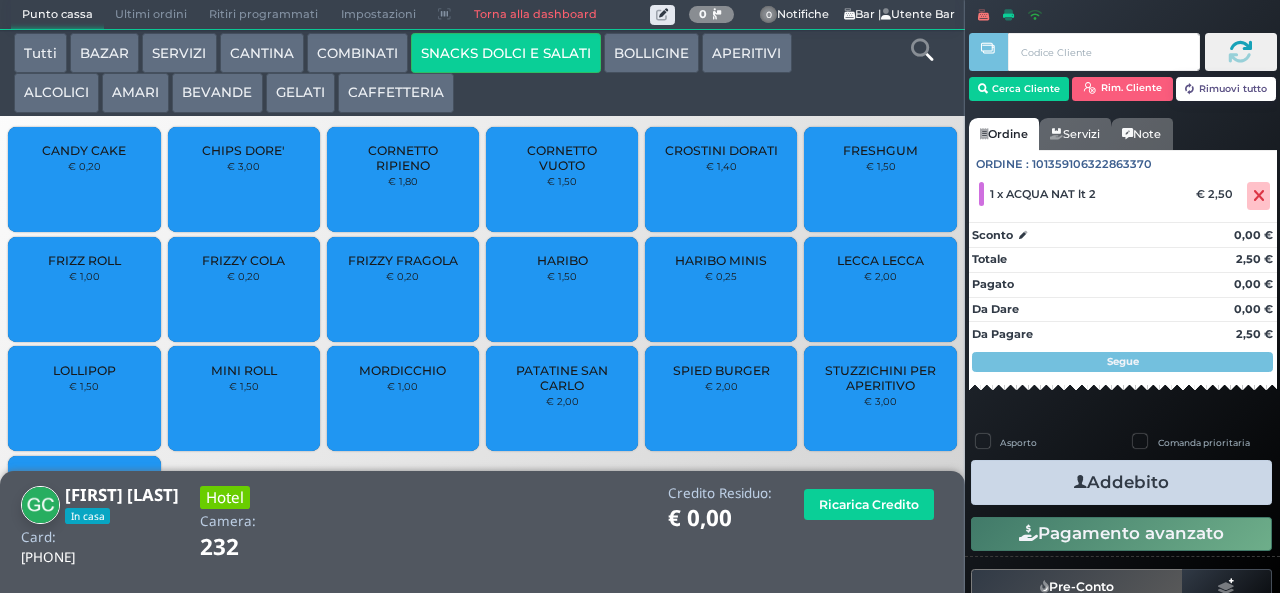 click on "PATATINE SAN CARLO" at bounding box center [562, 378] 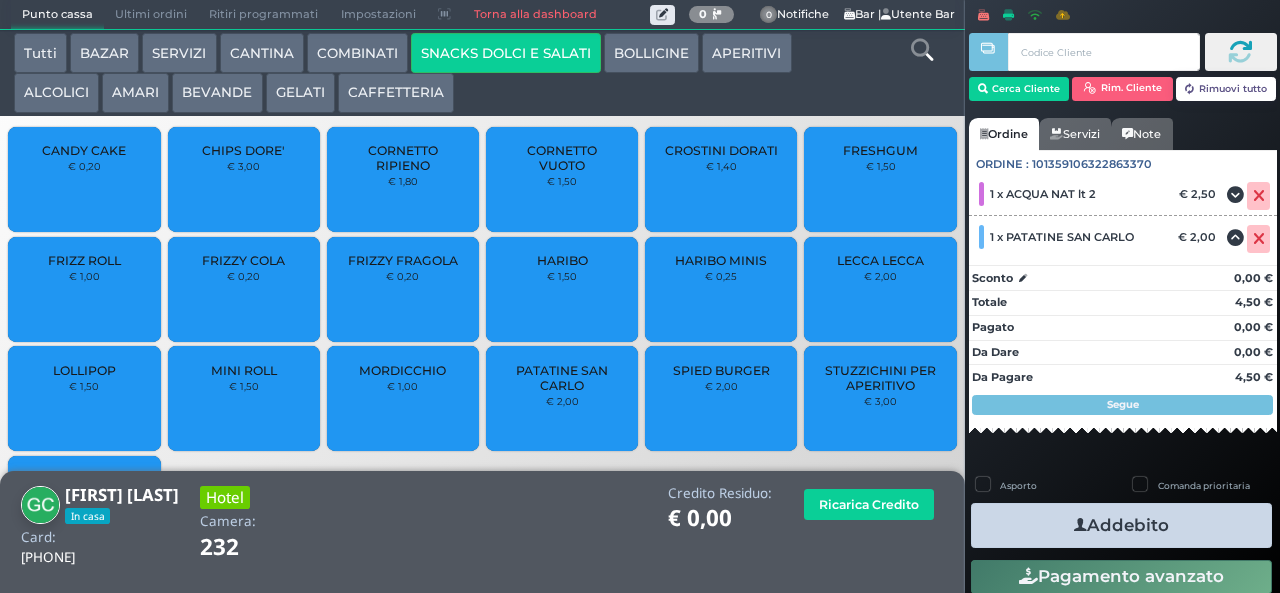 click on "Addebito" at bounding box center [1121, 525] 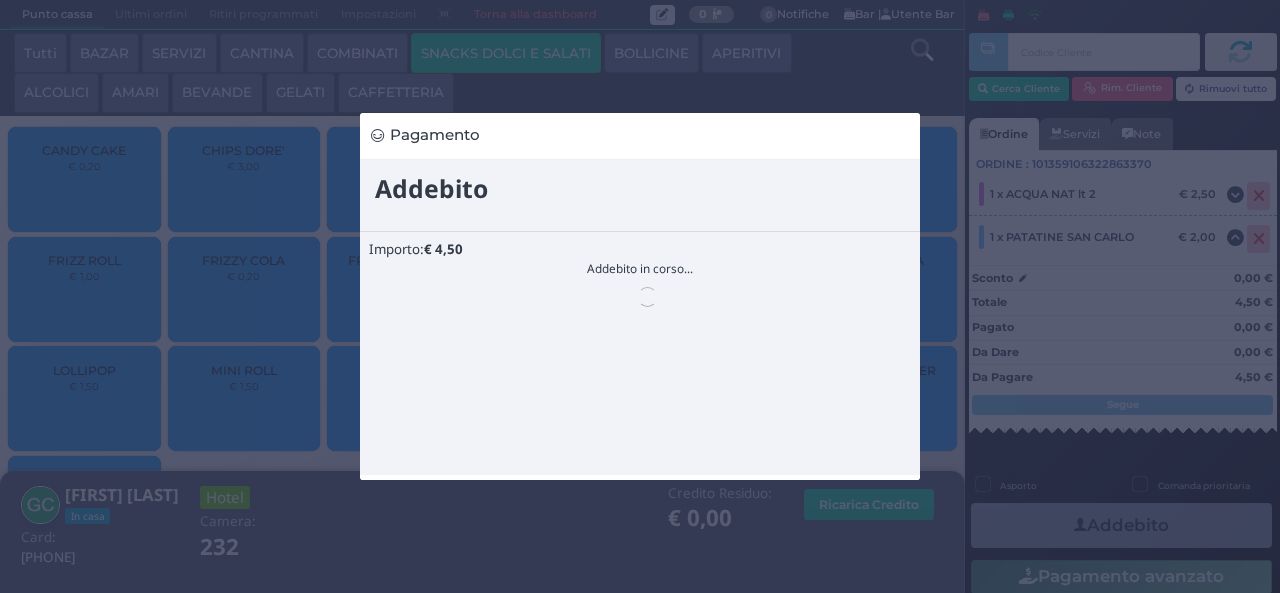 scroll, scrollTop: 0, scrollLeft: 0, axis: both 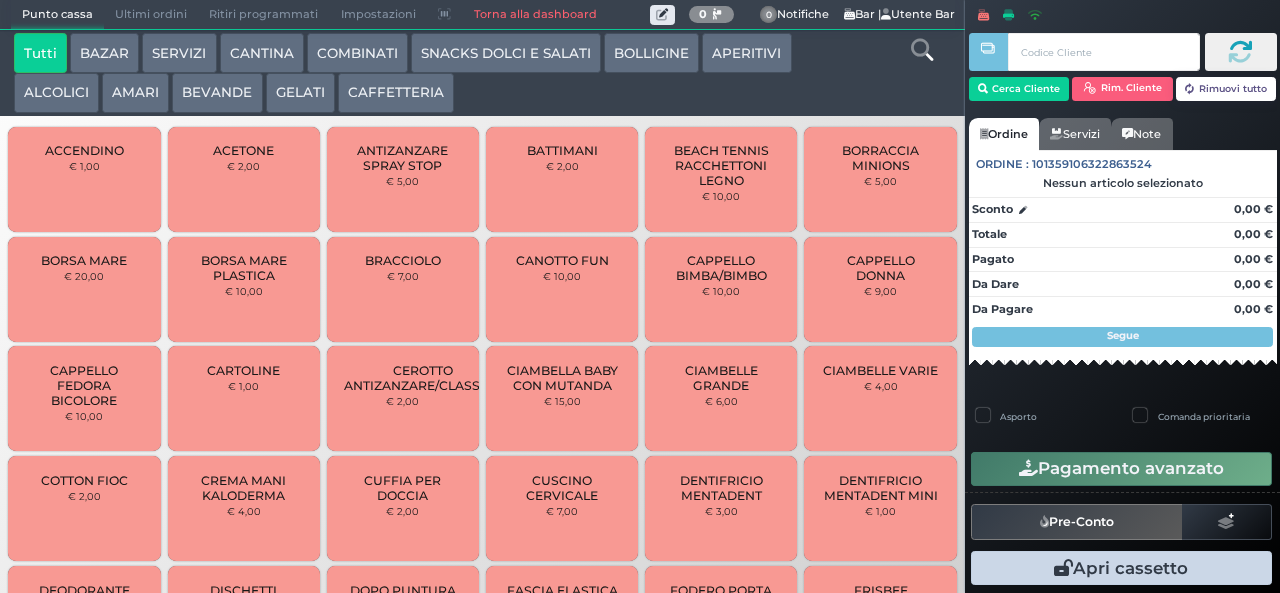 click on "SNACKS DOLCI E SALATI" at bounding box center (506, 53) 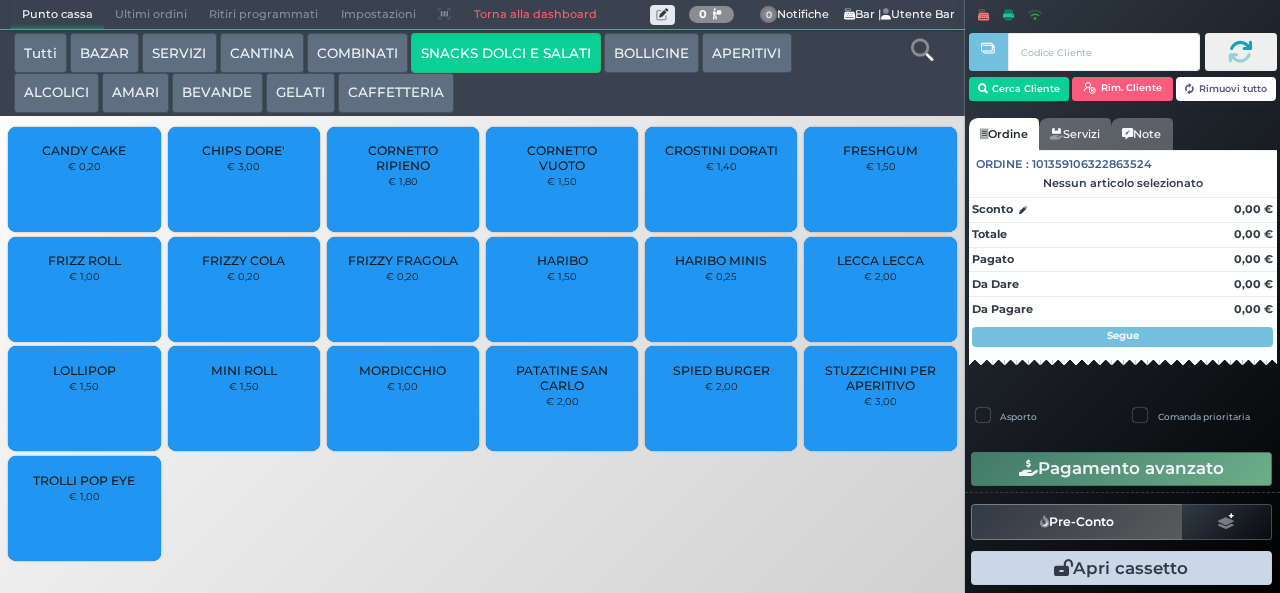 click on "PATATINE SAN CARLO" at bounding box center (562, 378) 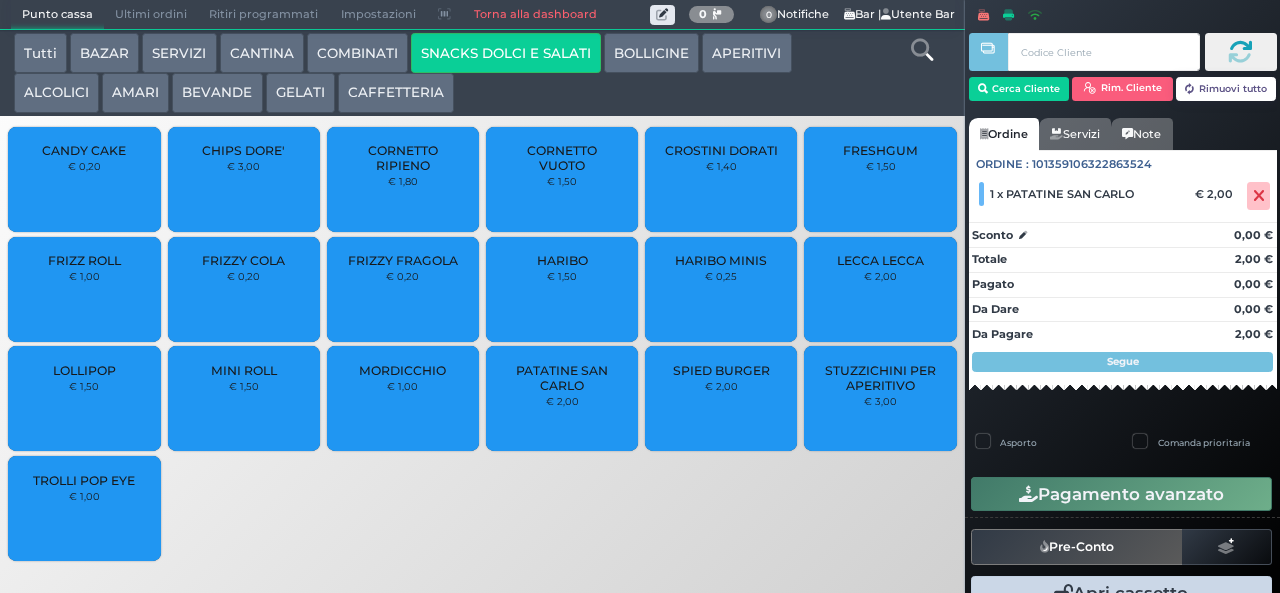 click on "PATATINE SAN CARLO" at bounding box center (562, 378) 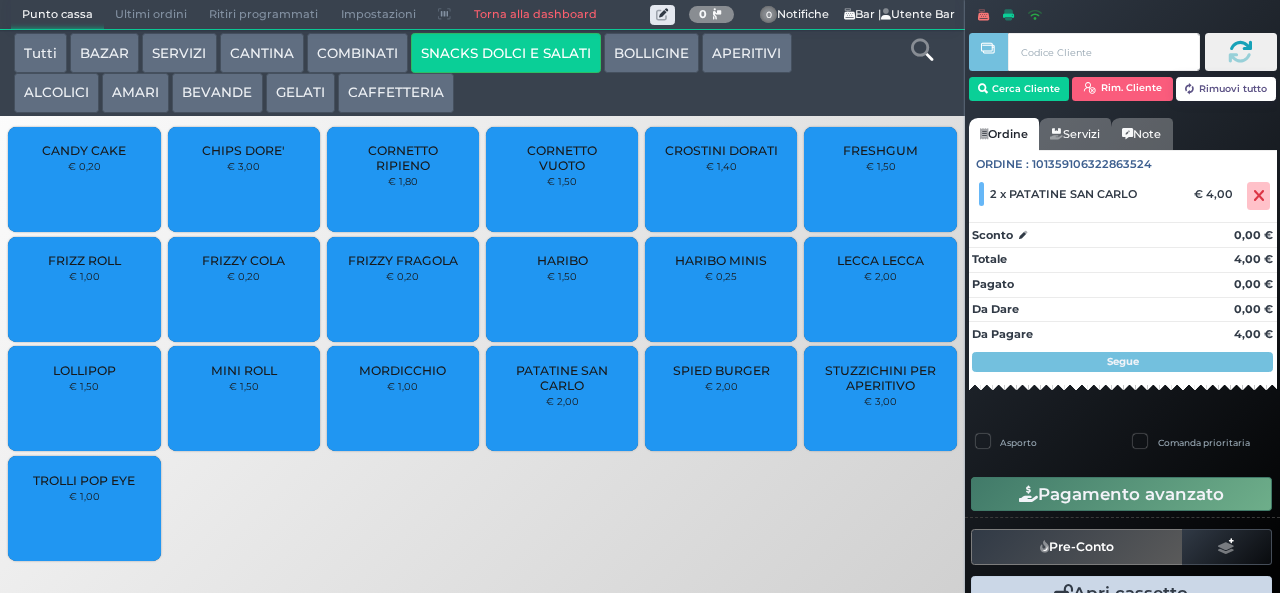 click on "€ 1,00" at bounding box center [84, 276] 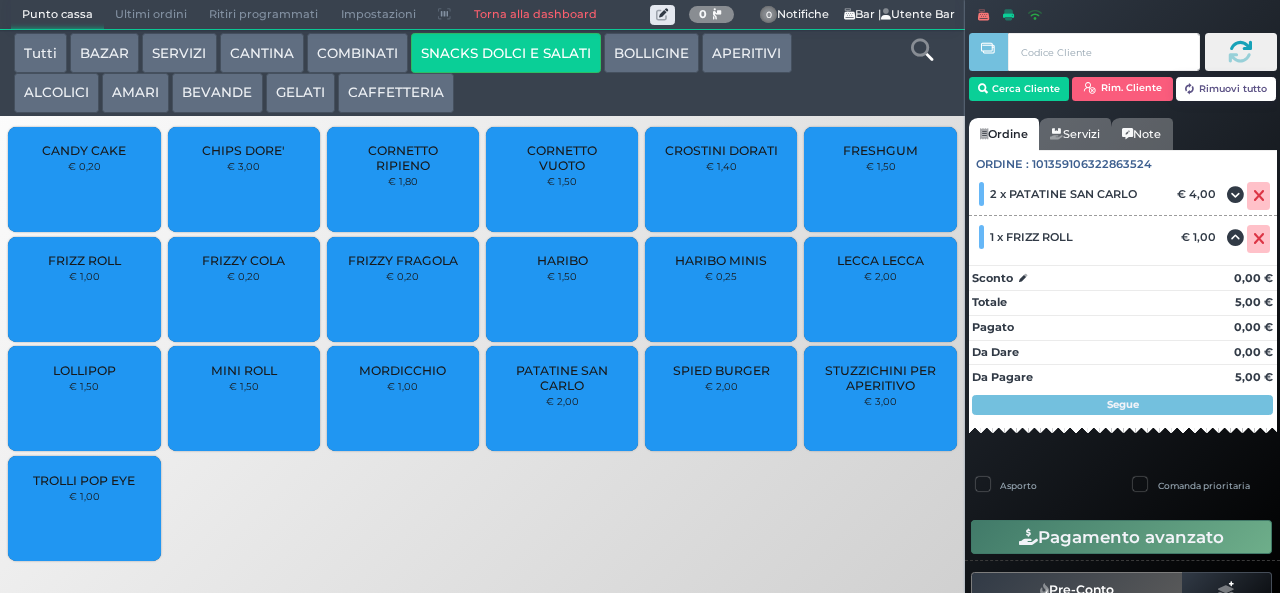 click on "BEVANDE" at bounding box center (217, 93) 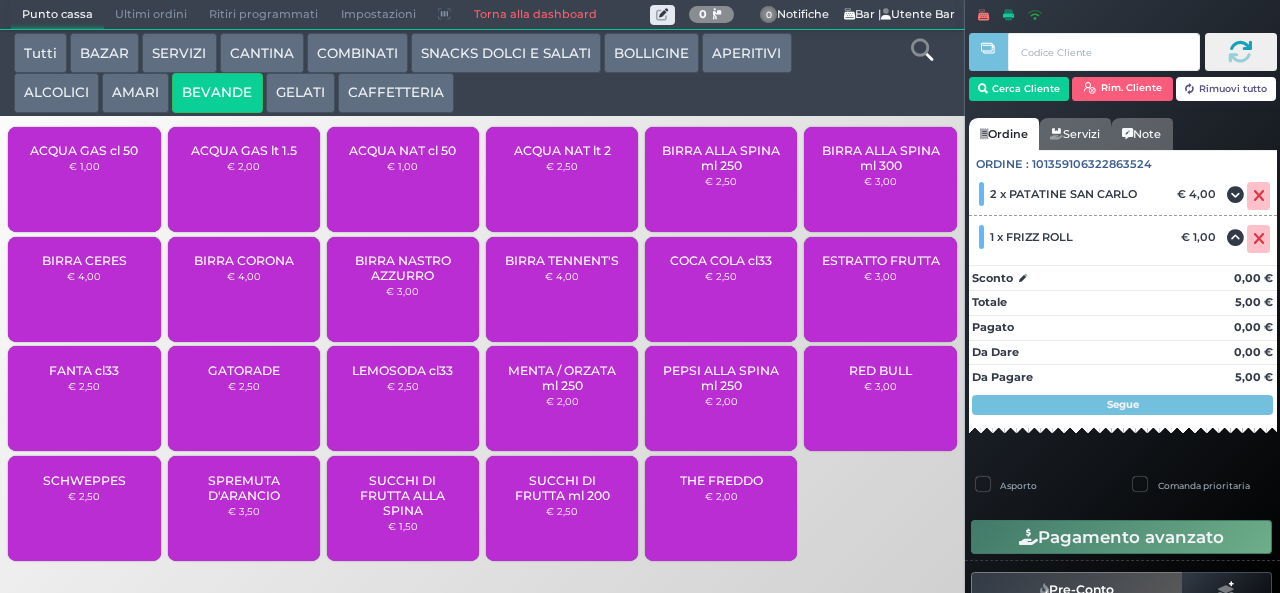 click on "ACQUA NAT lt 2" at bounding box center (562, 150) 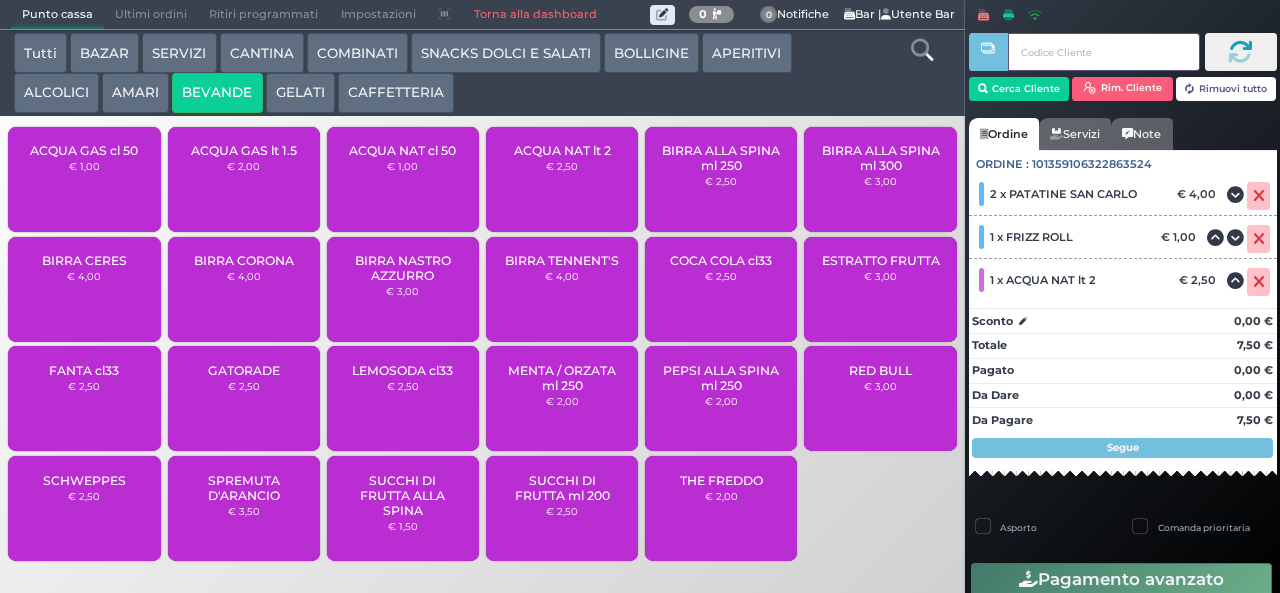type 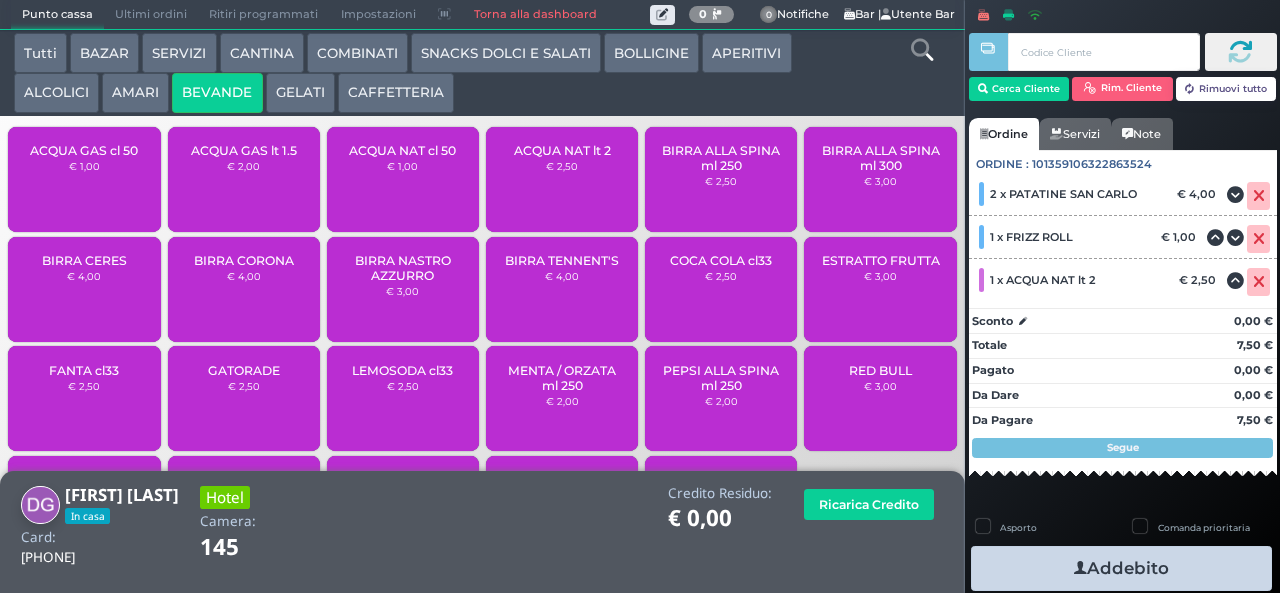 click at bounding box center (1080, 568) 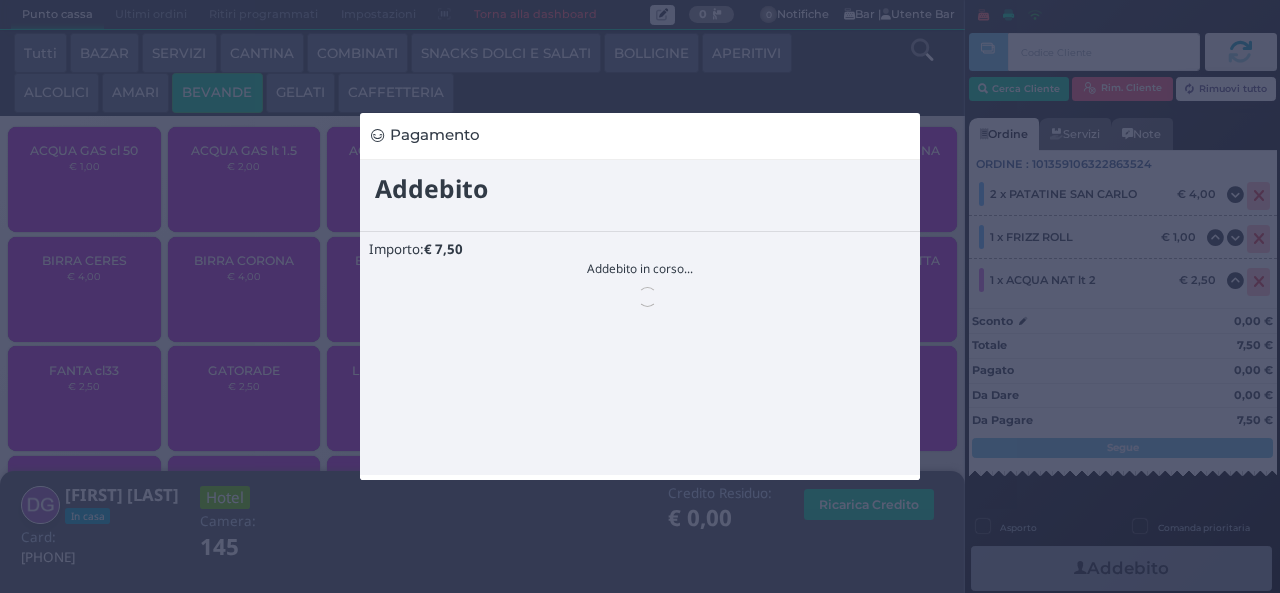 scroll, scrollTop: 0, scrollLeft: 0, axis: both 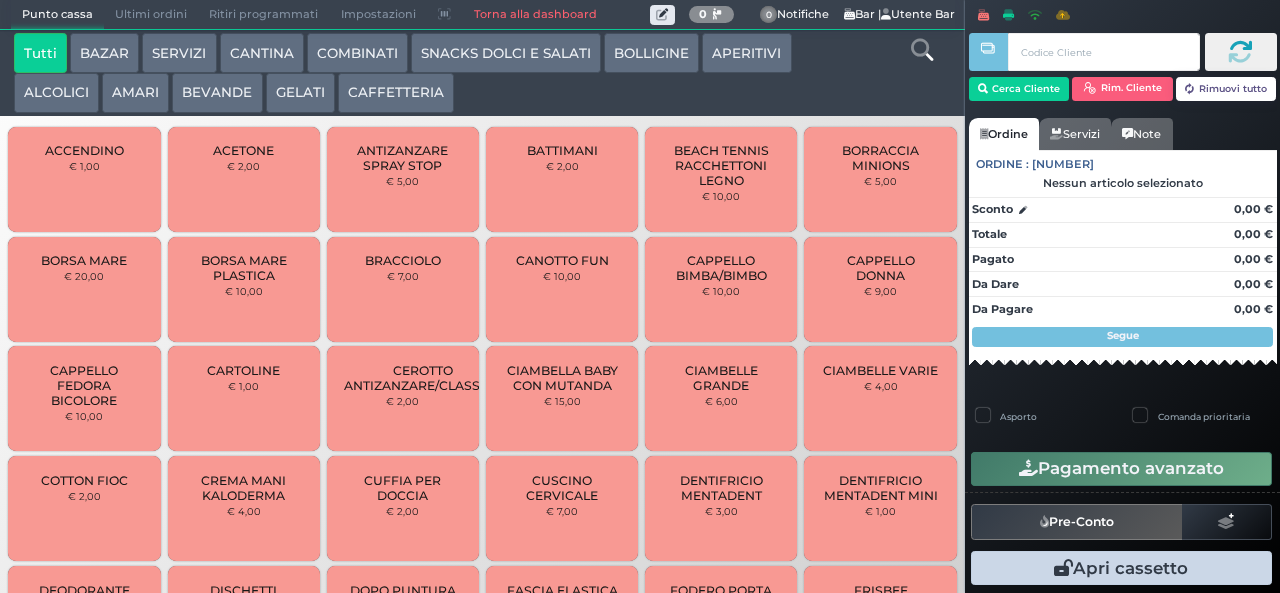 click on "SNACKS DOLCI E SALATI" at bounding box center [506, 53] 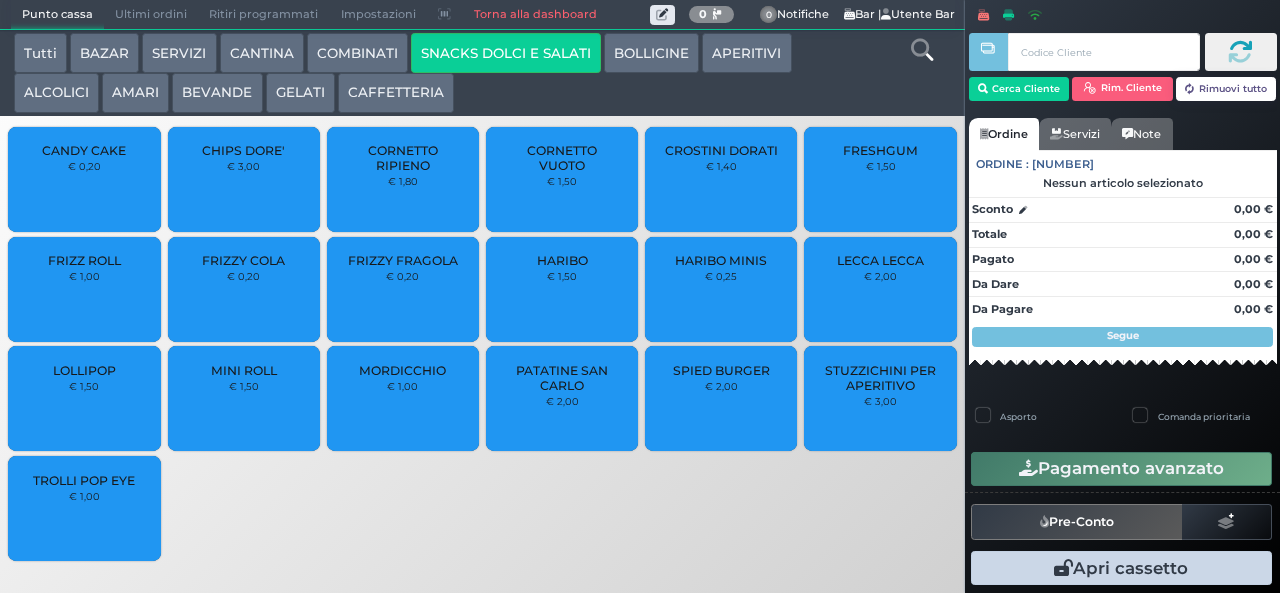 click on "PATATINE SAN CARLO" at bounding box center (562, 378) 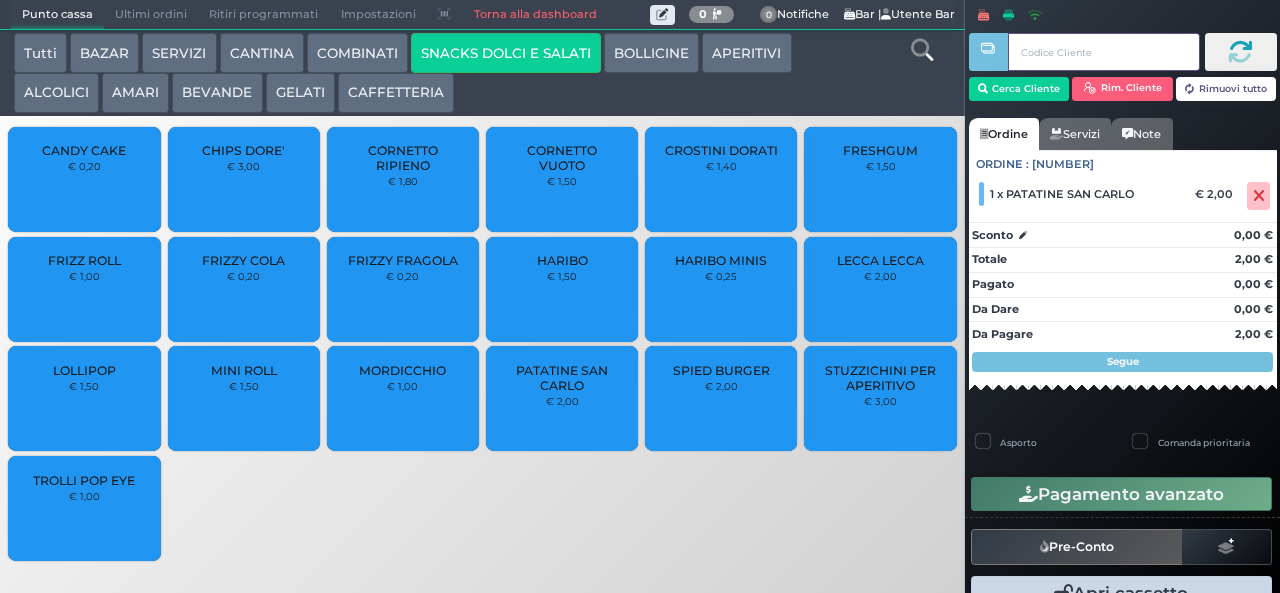 type 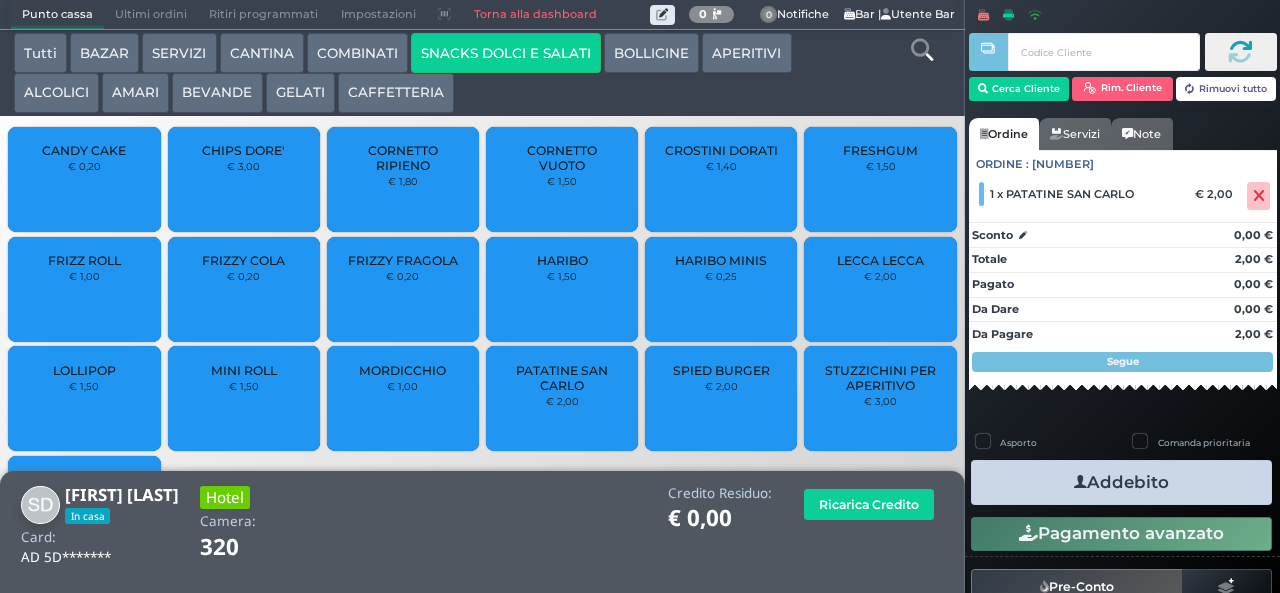 click on "Addebito" at bounding box center [1121, 482] 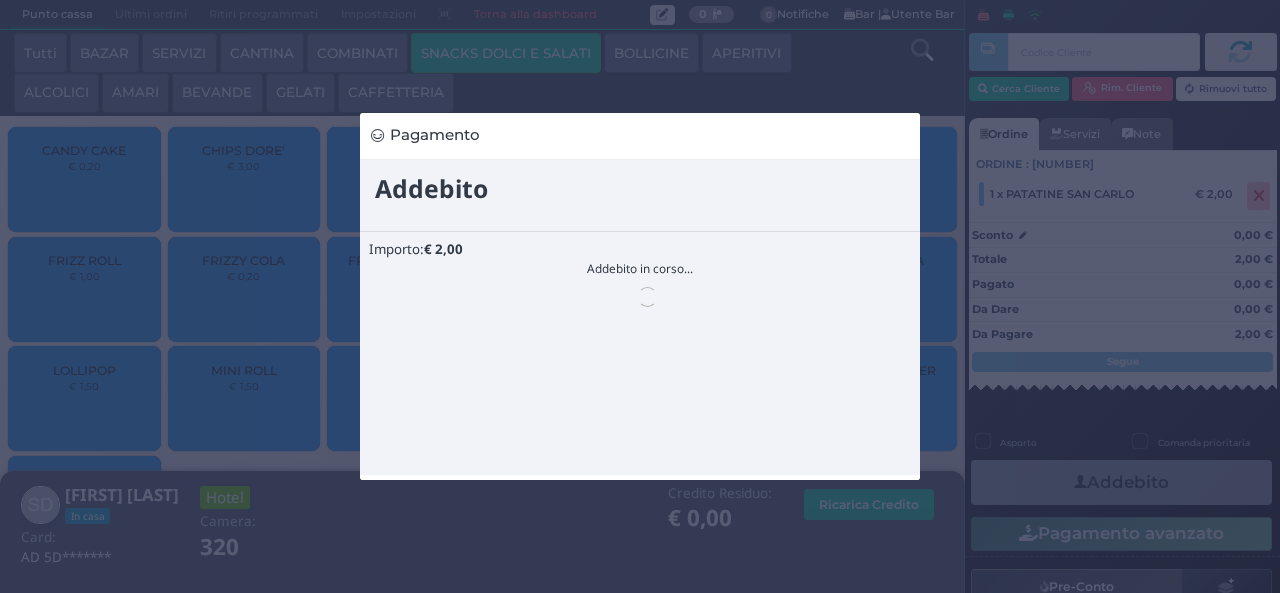 scroll, scrollTop: 0, scrollLeft: 0, axis: both 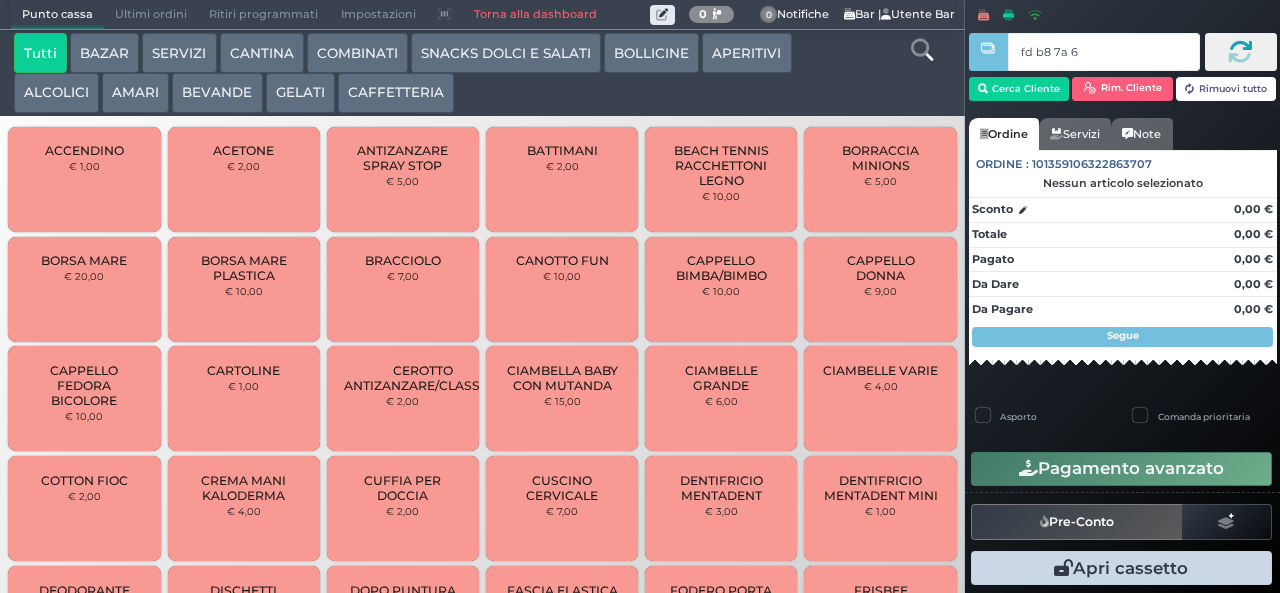 type on "fd b8 7a 66" 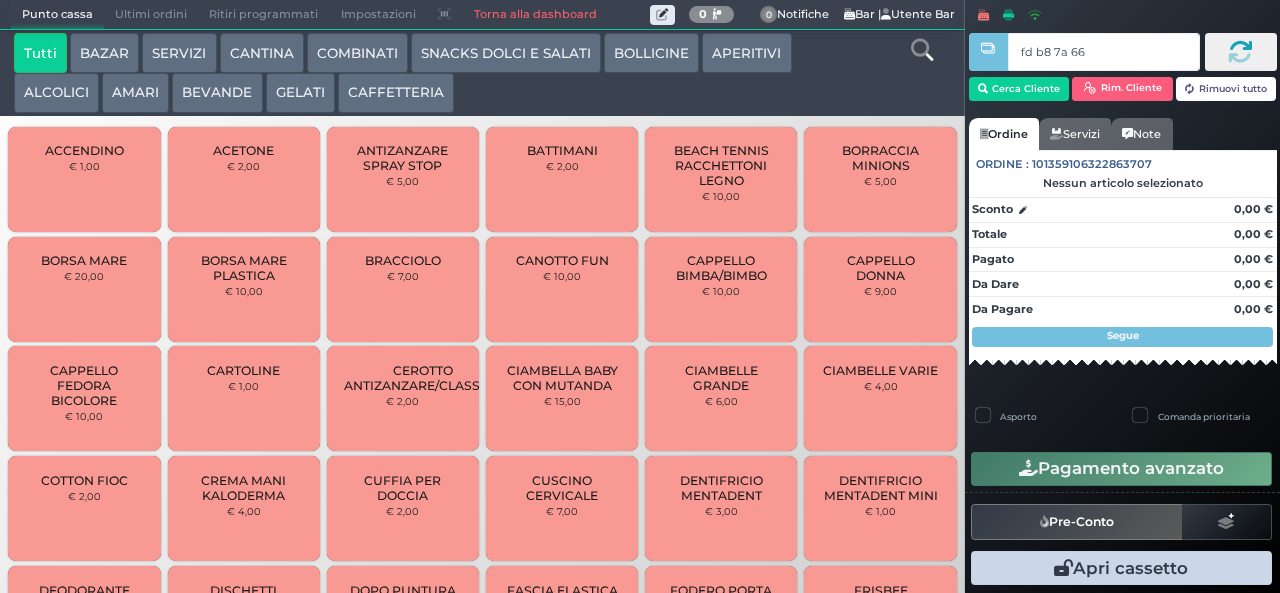 type 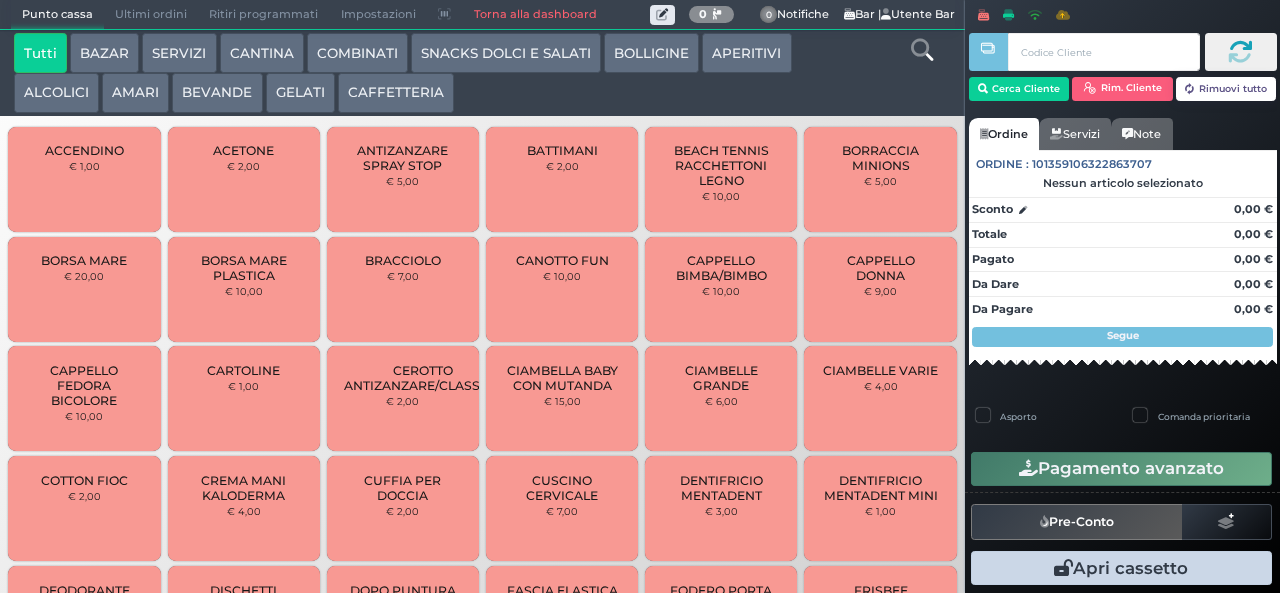 click on "GELATI" at bounding box center [300, 93] 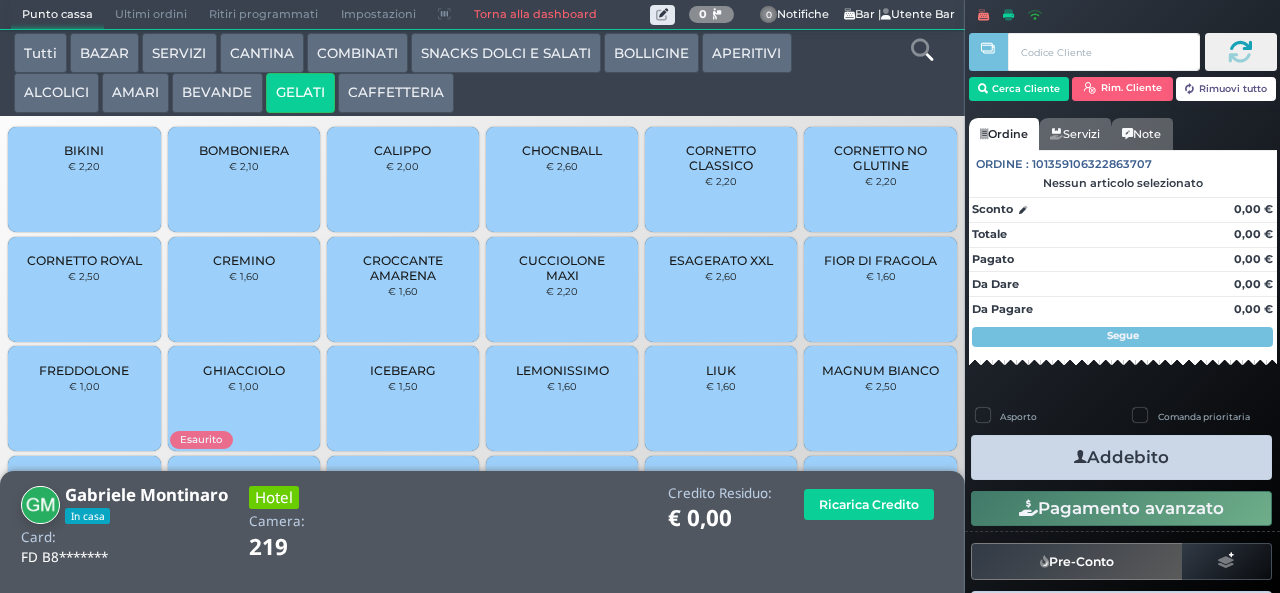 click on "CORNETTO CLASSICO" at bounding box center [721, 158] 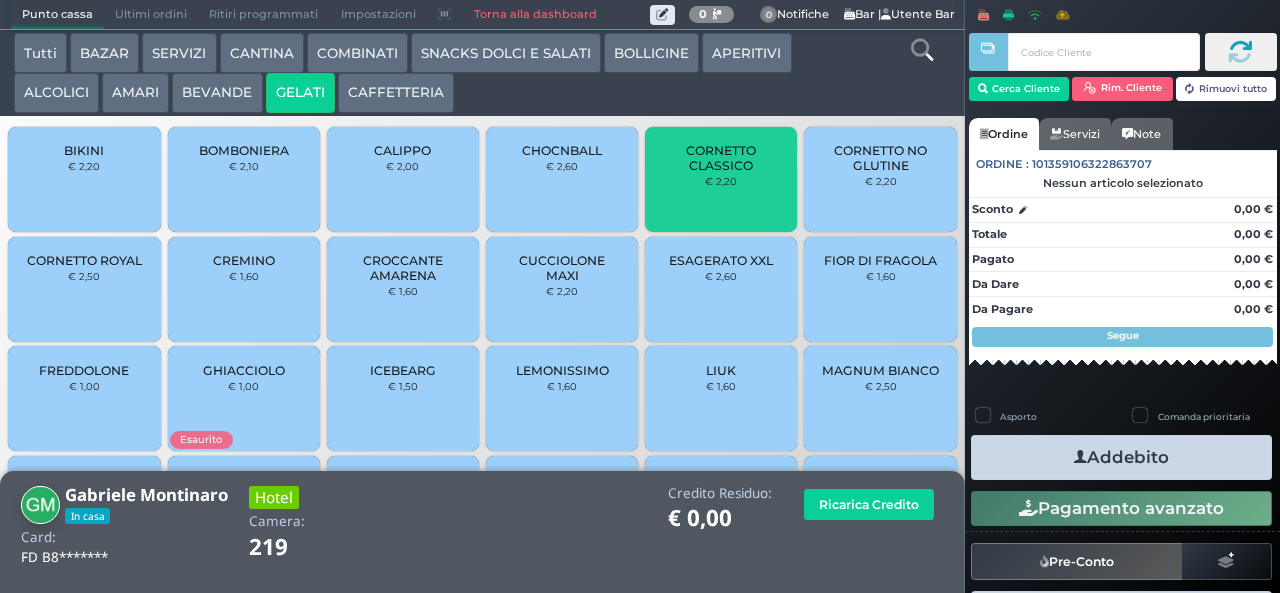 click on "CORNETTO CLASSICO" at bounding box center (721, 158) 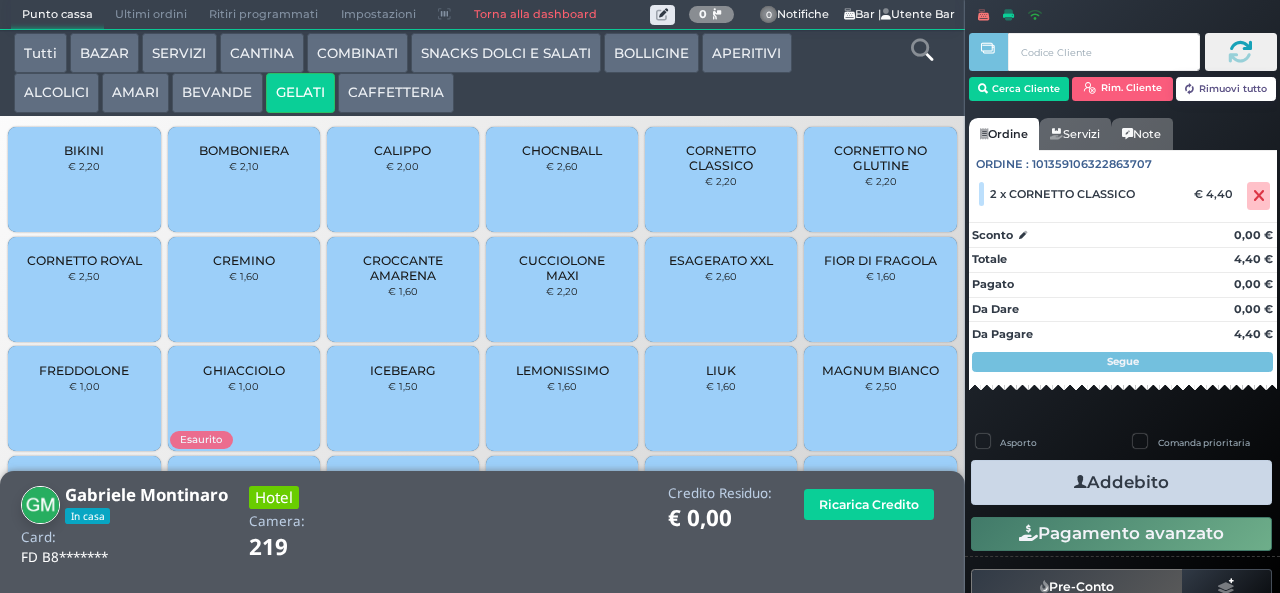 click on "Addebito" at bounding box center [1121, 482] 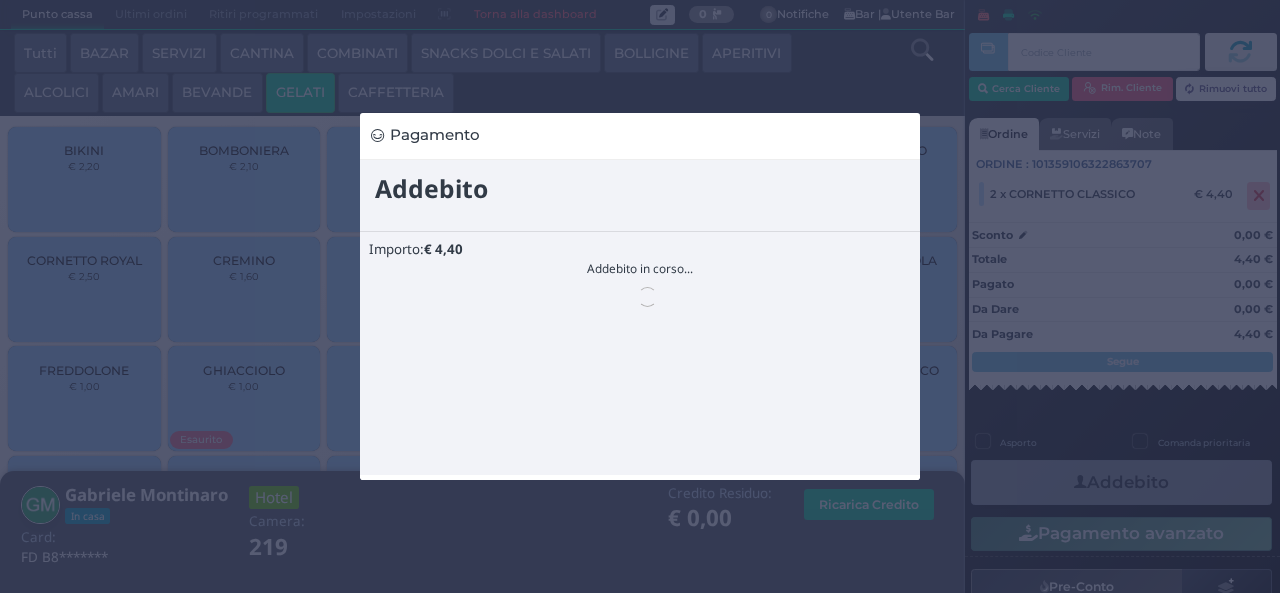 scroll, scrollTop: 0, scrollLeft: 0, axis: both 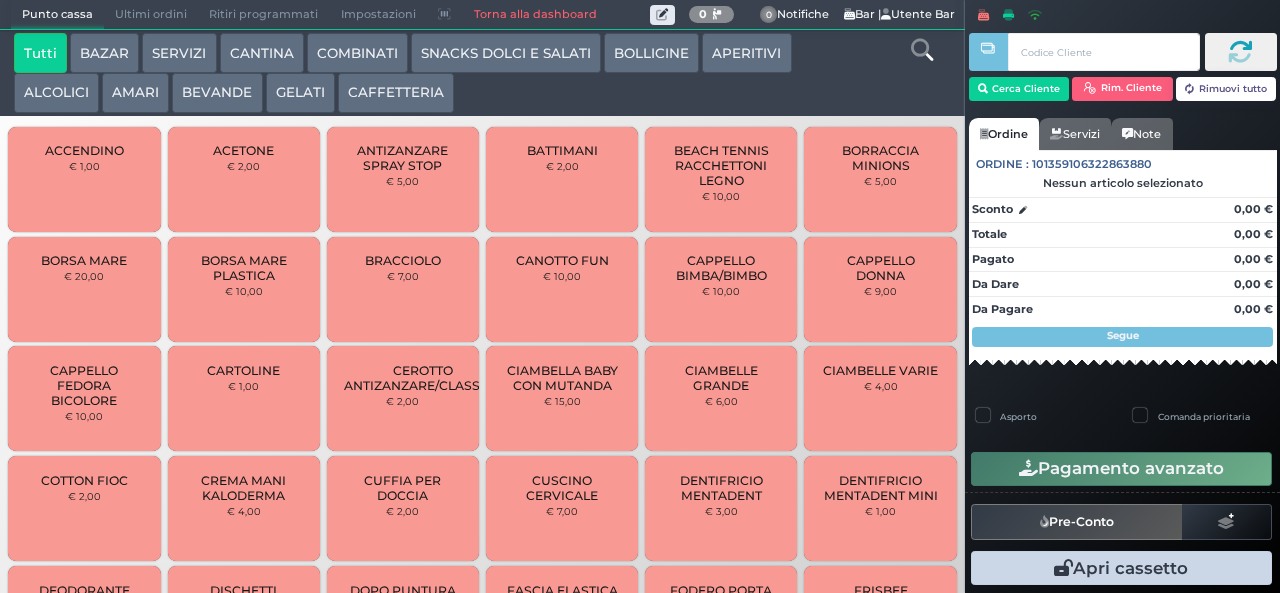 click on "GELATI" at bounding box center [300, 93] 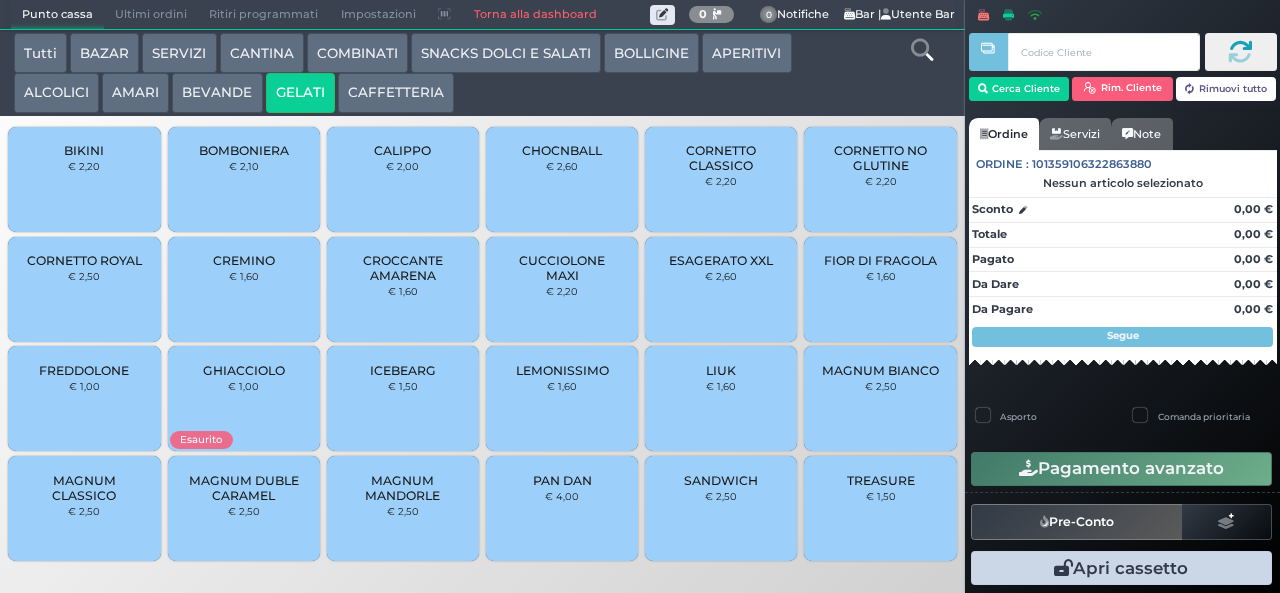 click on "TREASURE" at bounding box center (881, 480) 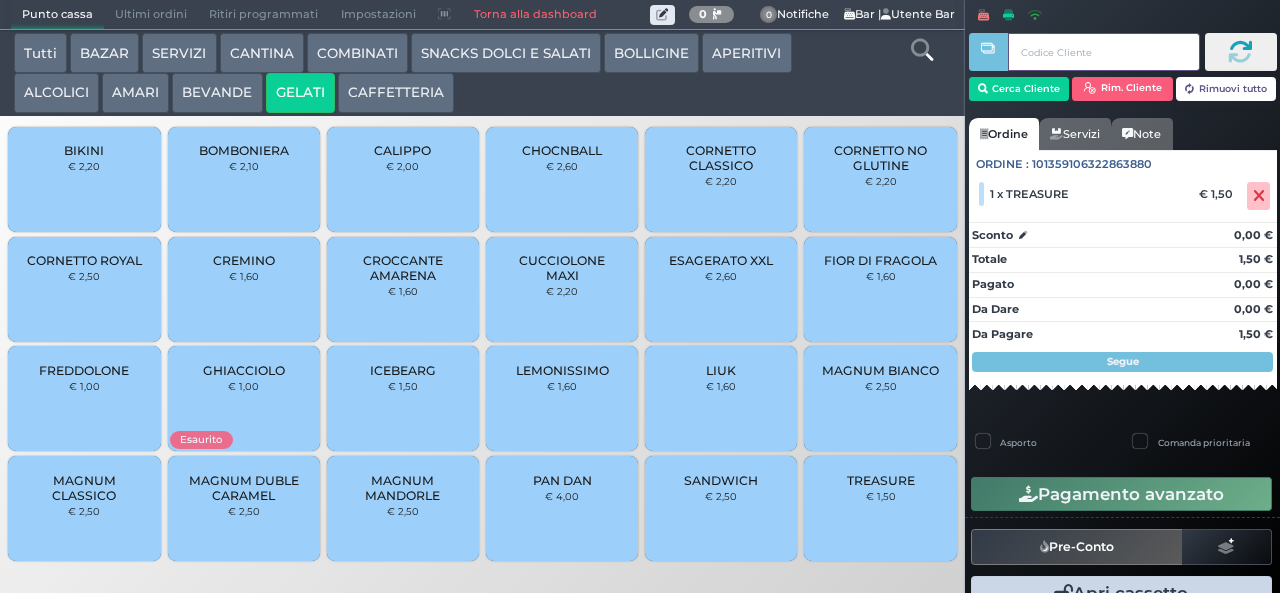 type 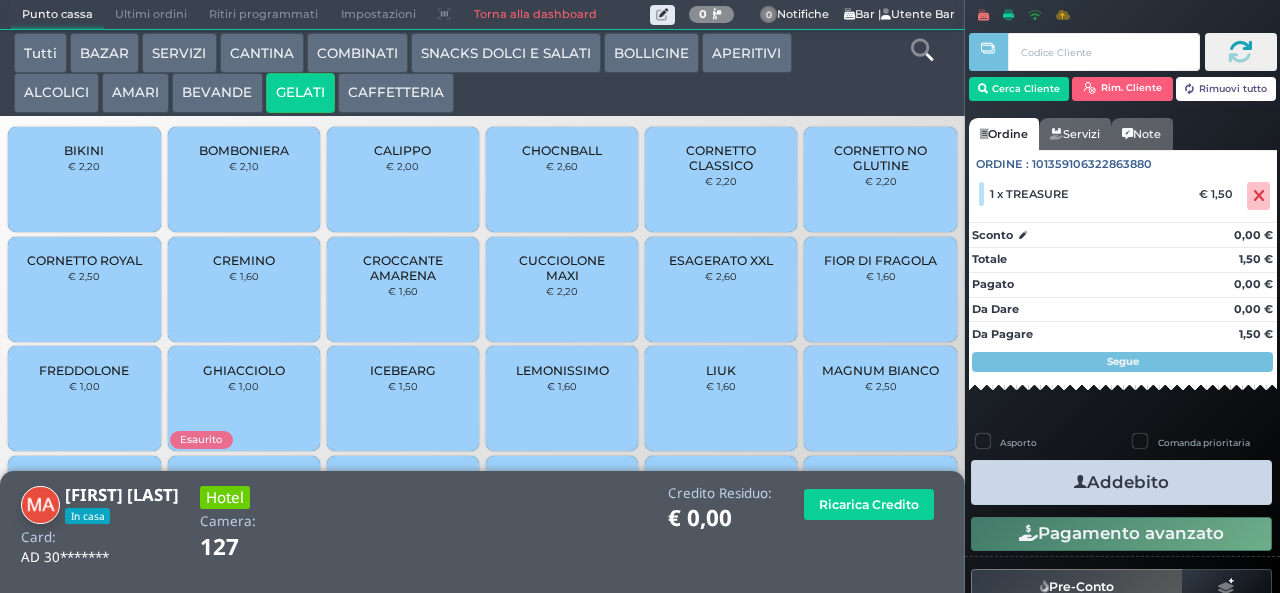 click on "Addebito" at bounding box center (1121, 482) 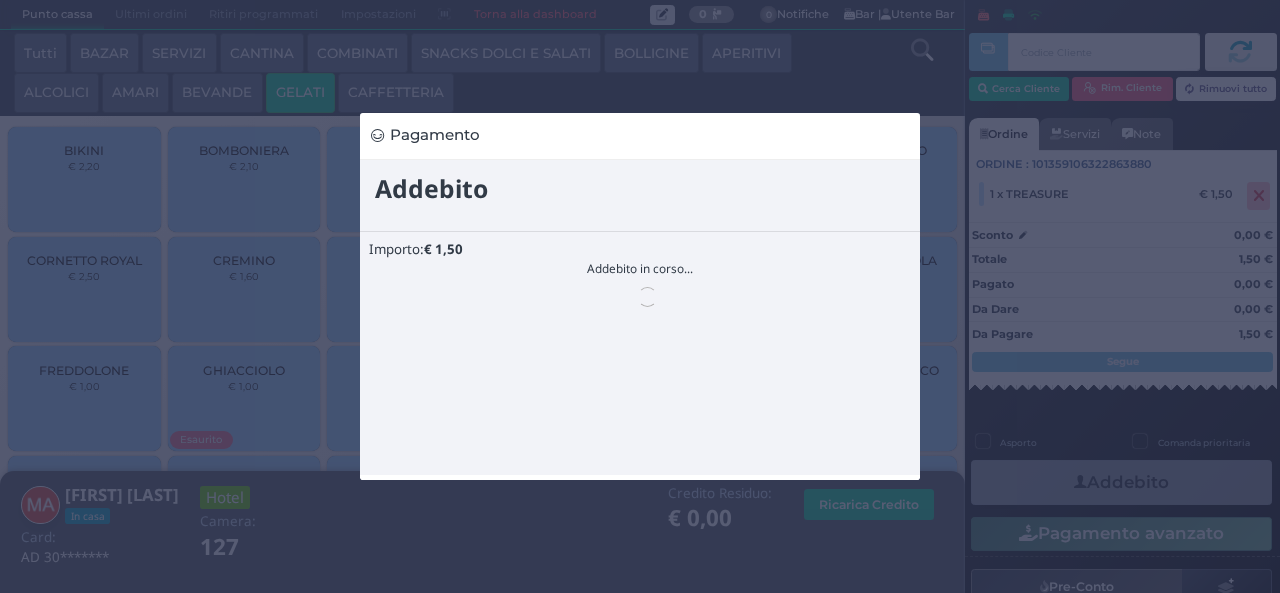 scroll, scrollTop: 0, scrollLeft: 0, axis: both 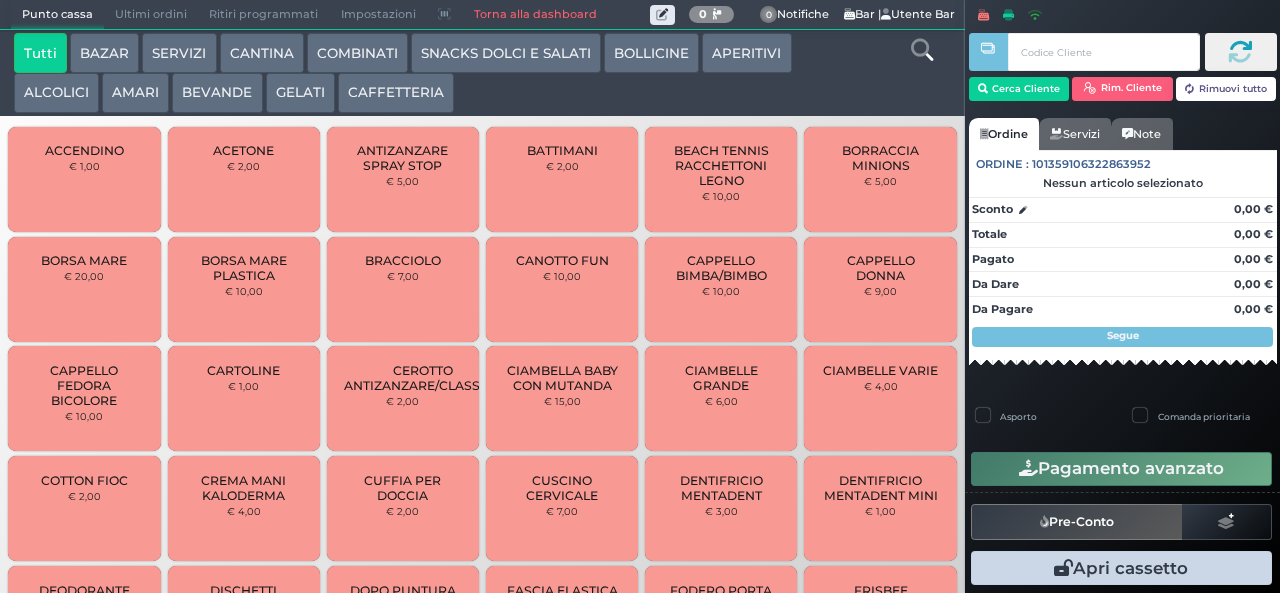 click on "SNACKS DOLCI E SALATI" at bounding box center (506, 53) 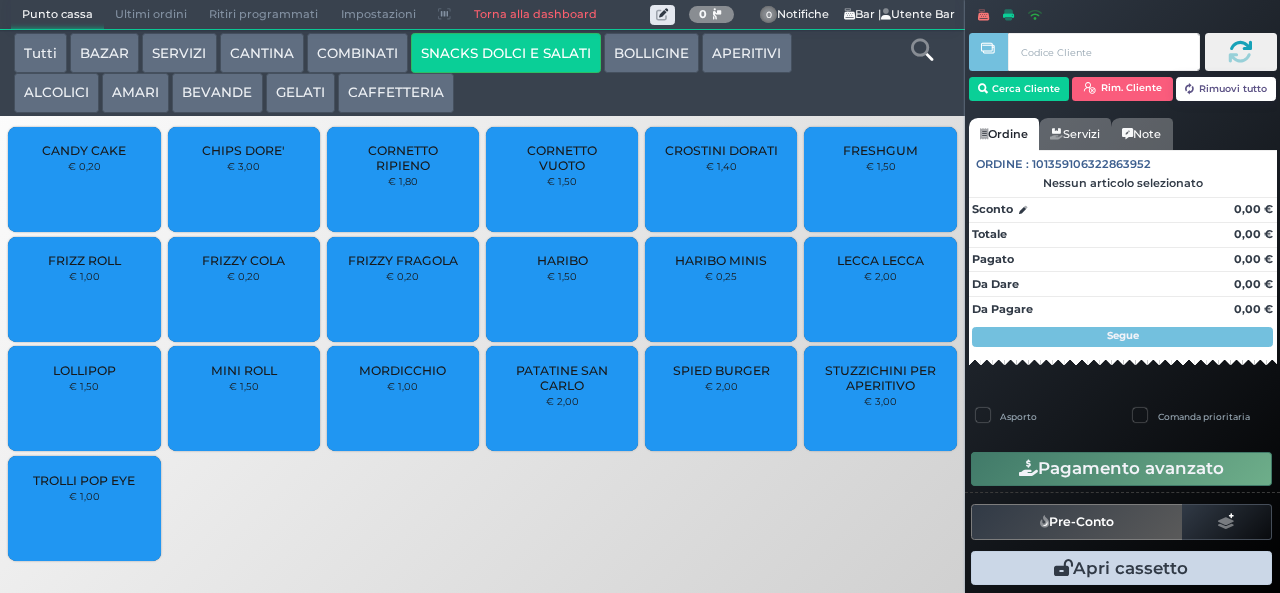 click on "CHIPS DORE'" at bounding box center [243, 150] 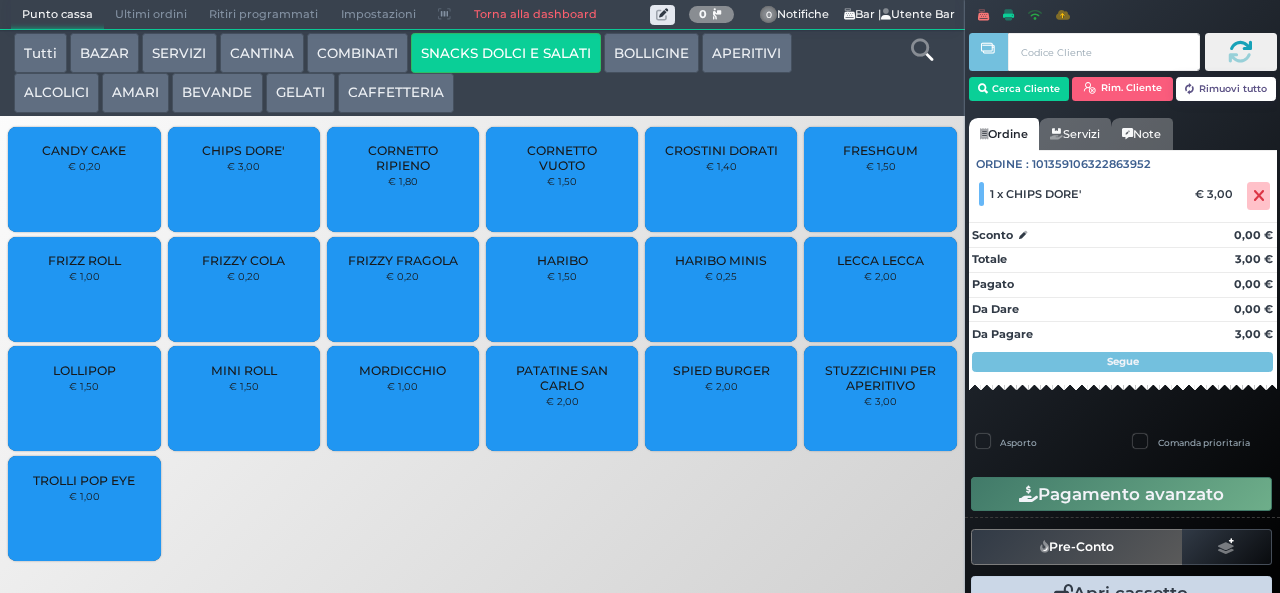 click on "CHIPS DORE'
€ 3,00" at bounding box center [244, 179] 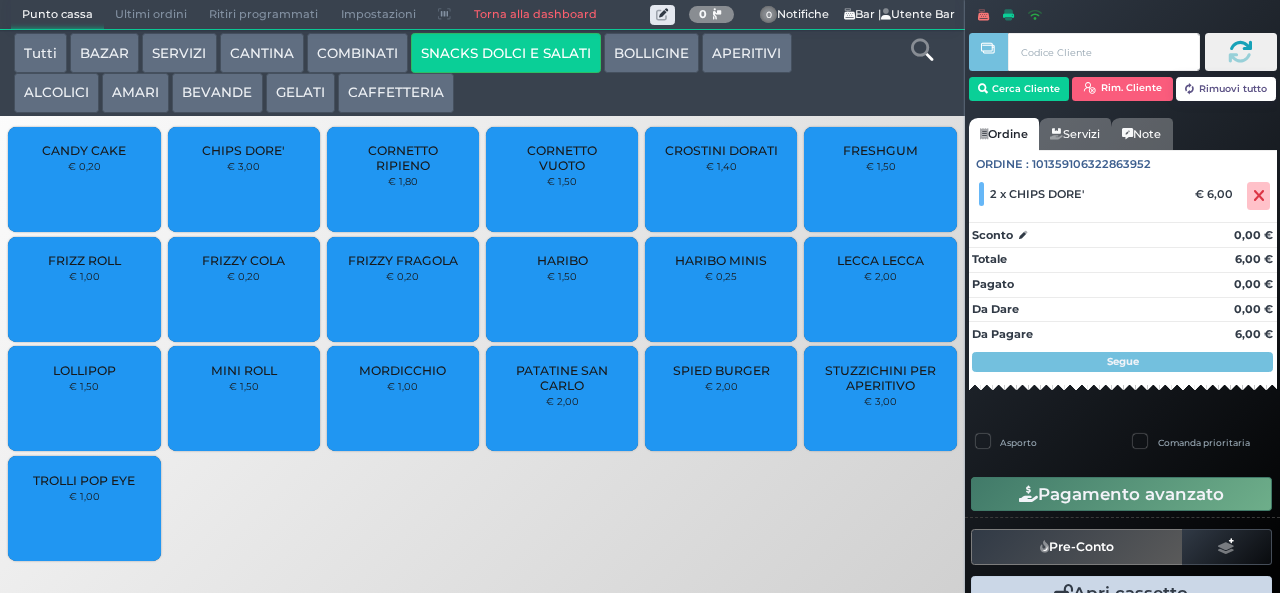 click on "AMARI" at bounding box center [135, 93] 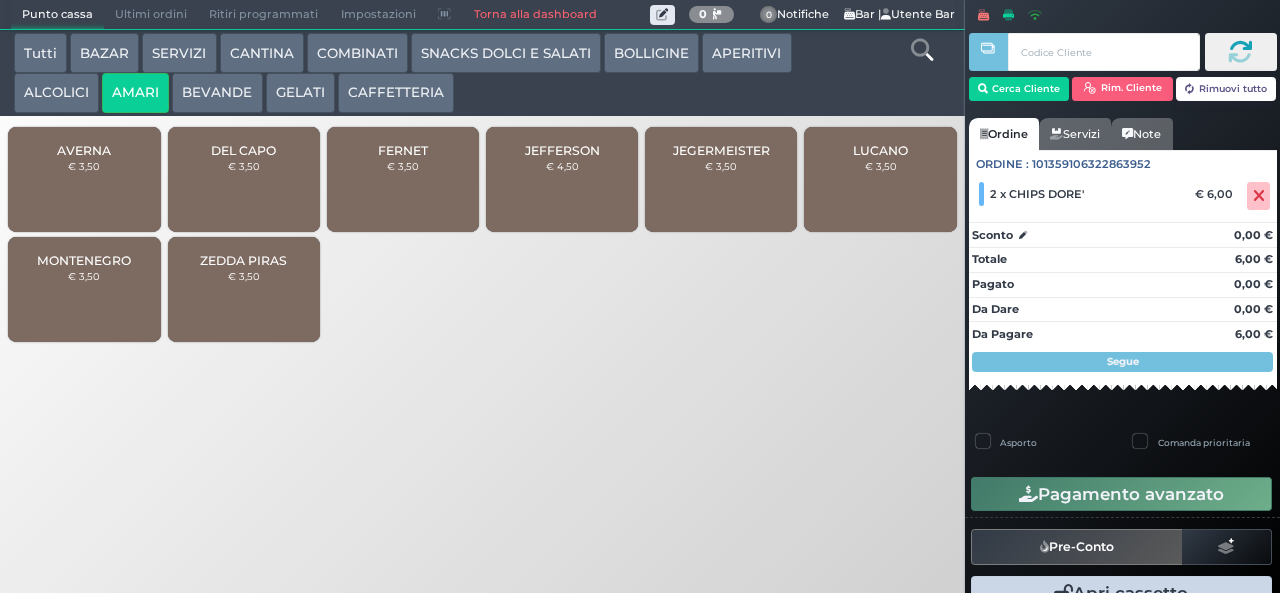 click on "DEL CAPO" at bounding box center [243, 150] 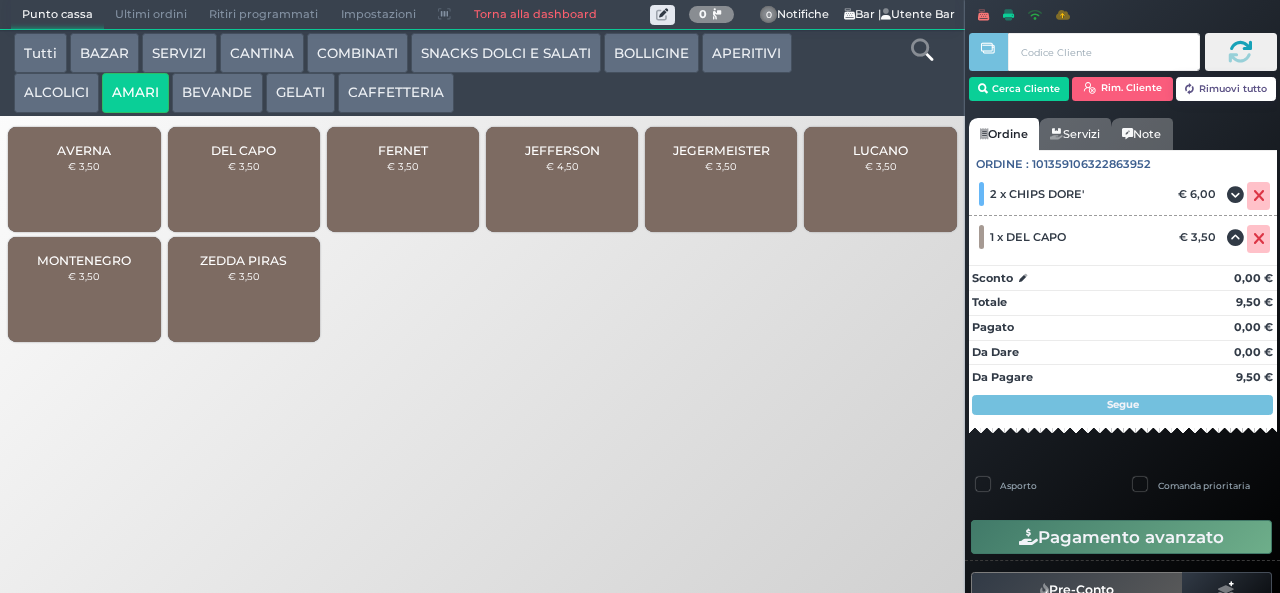 click on "DEL CAPO" at bounding box center (243, 150) 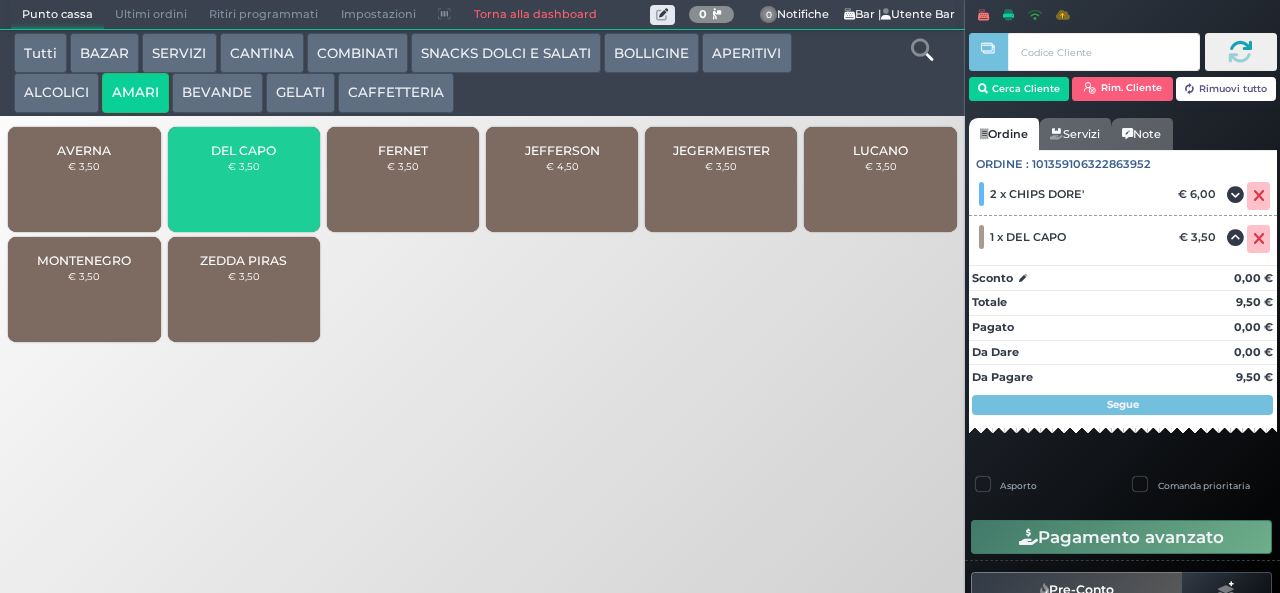 click on "DEL CAPO" at bounding box center [243, 150] 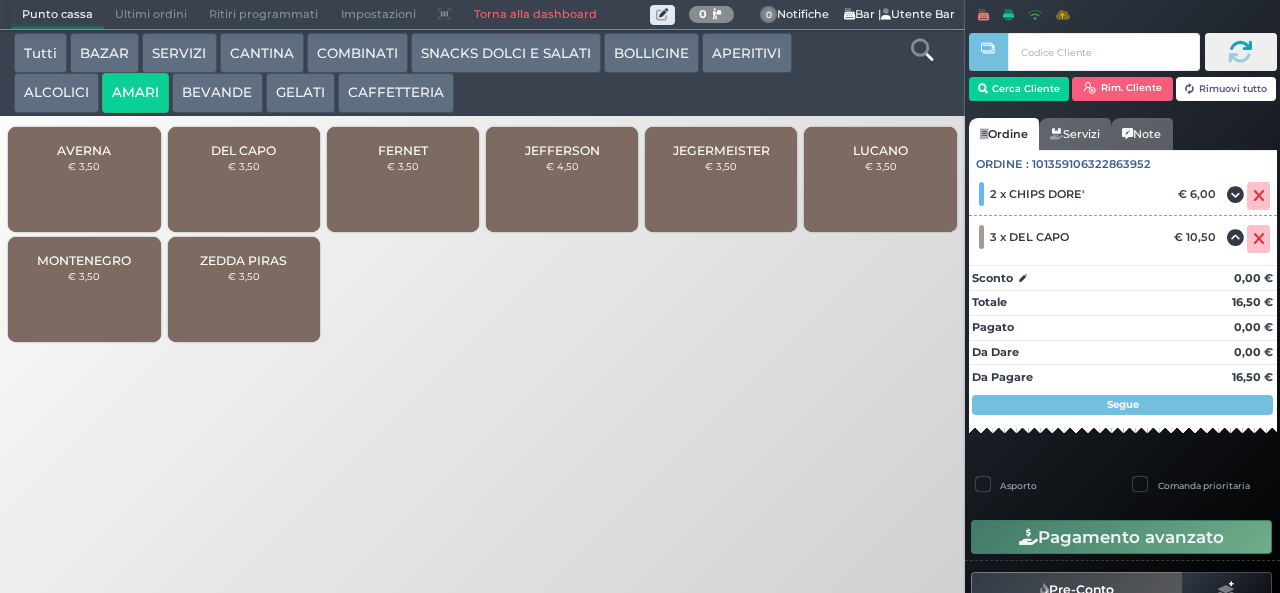 click on "DEL CAPO
€ 3,50" at bounding box center (244, 179) 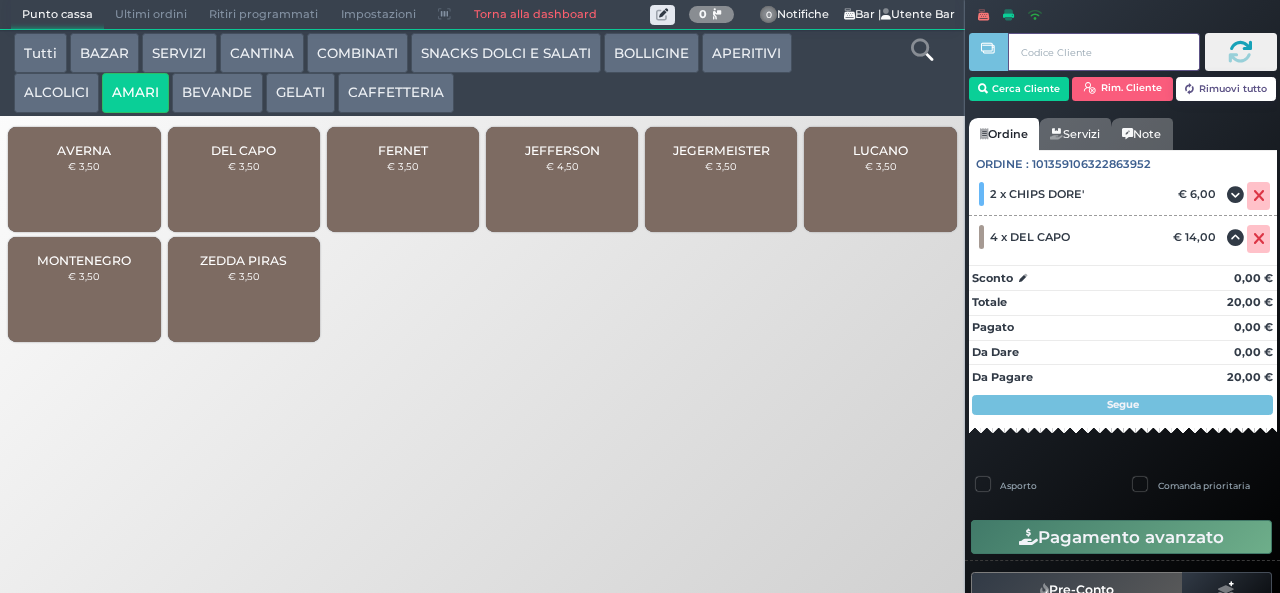 type 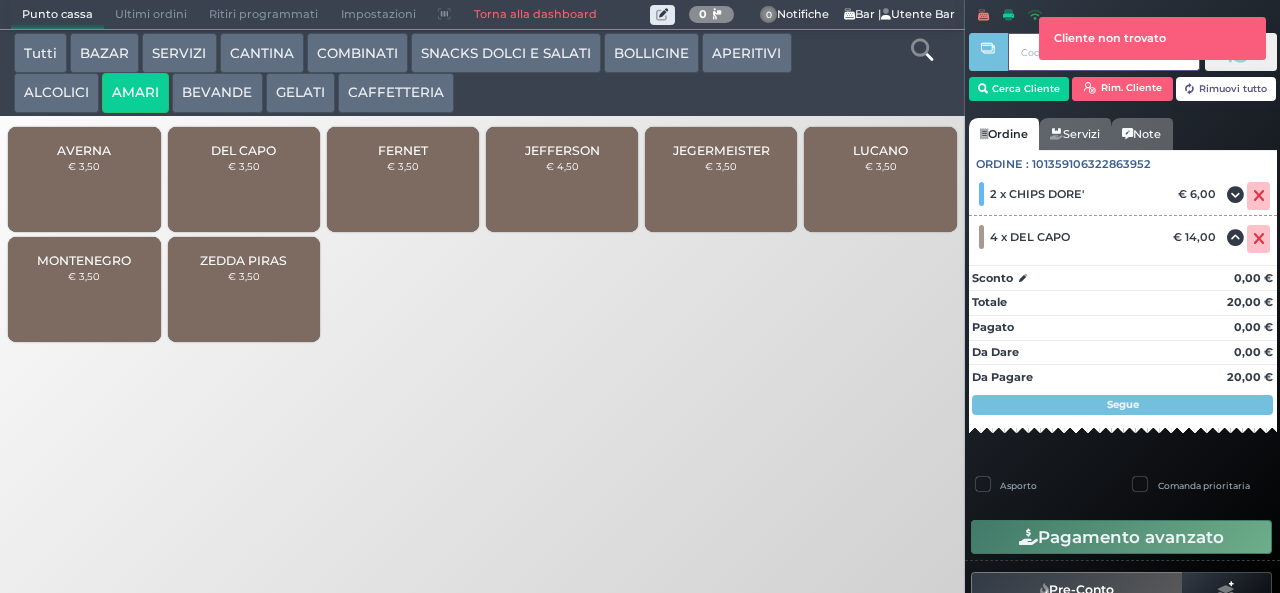 click at bounding box center (988, 282) 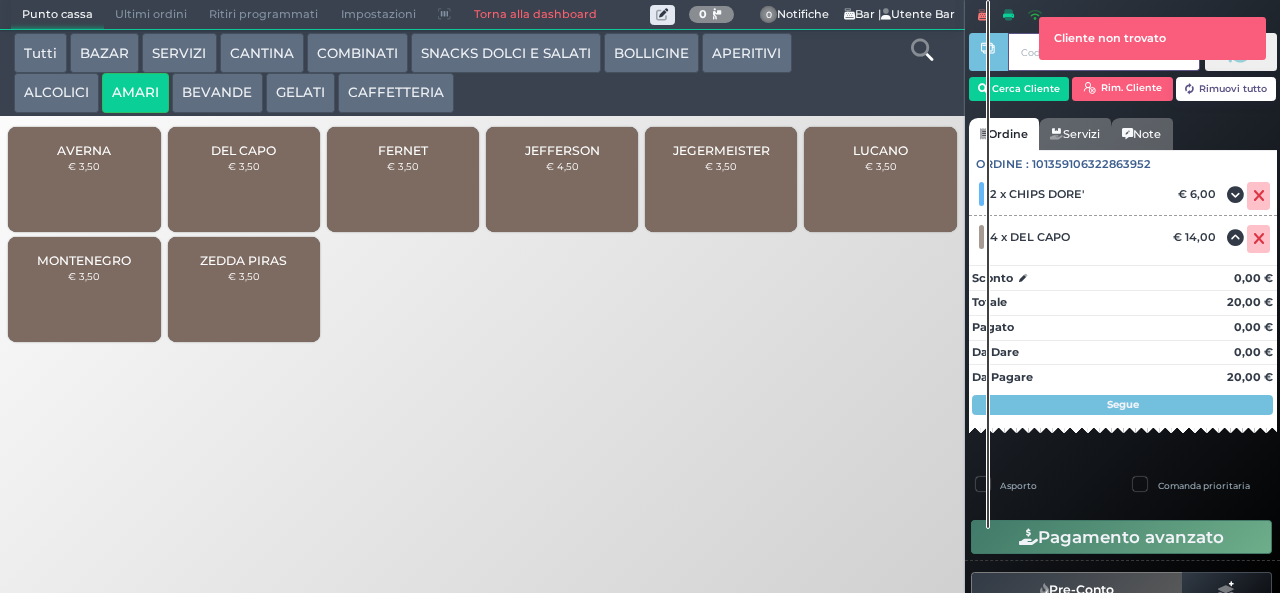 click at bounding box center (988, 264) 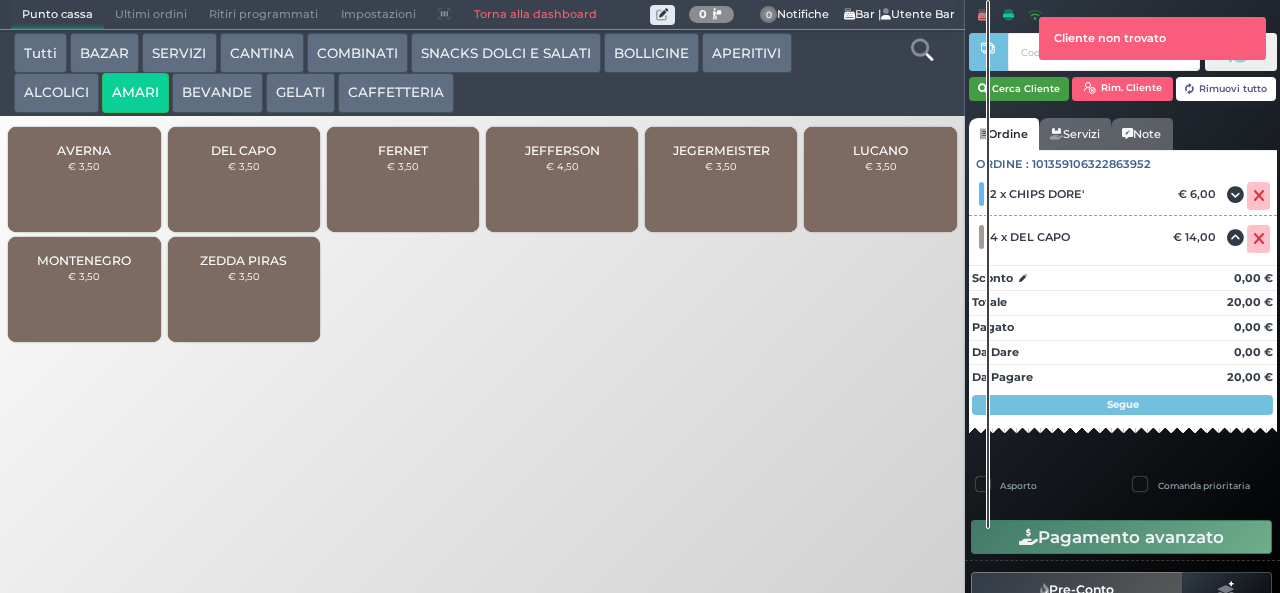 click at bounding box center [983, 89] 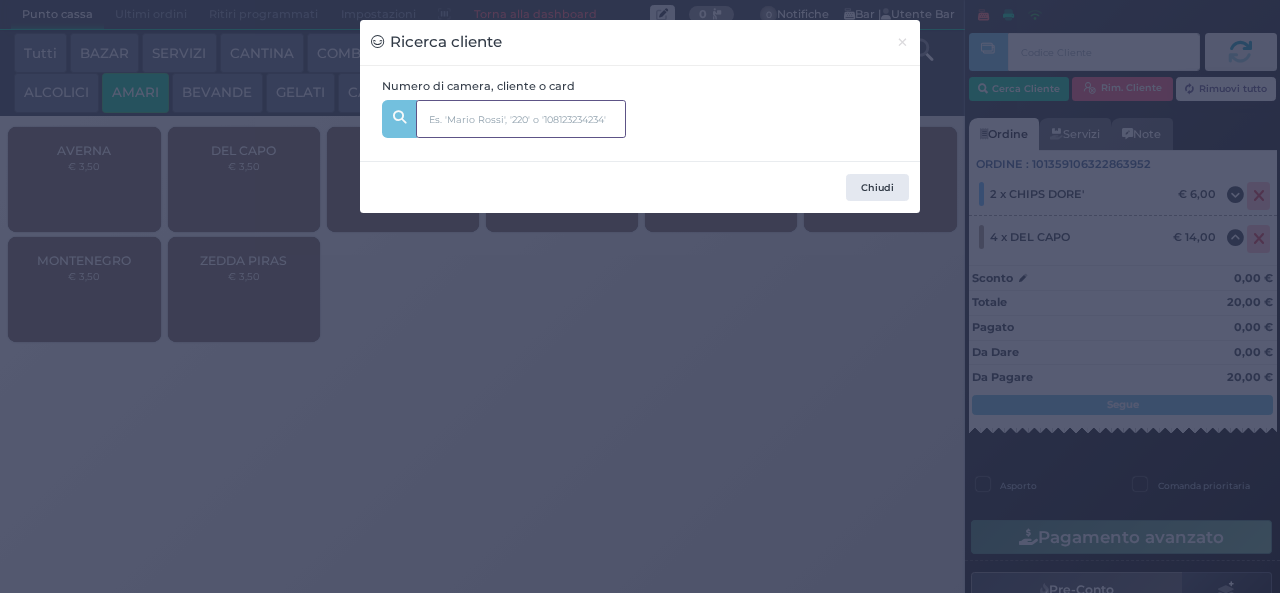 click at bounding box center (521, 119) 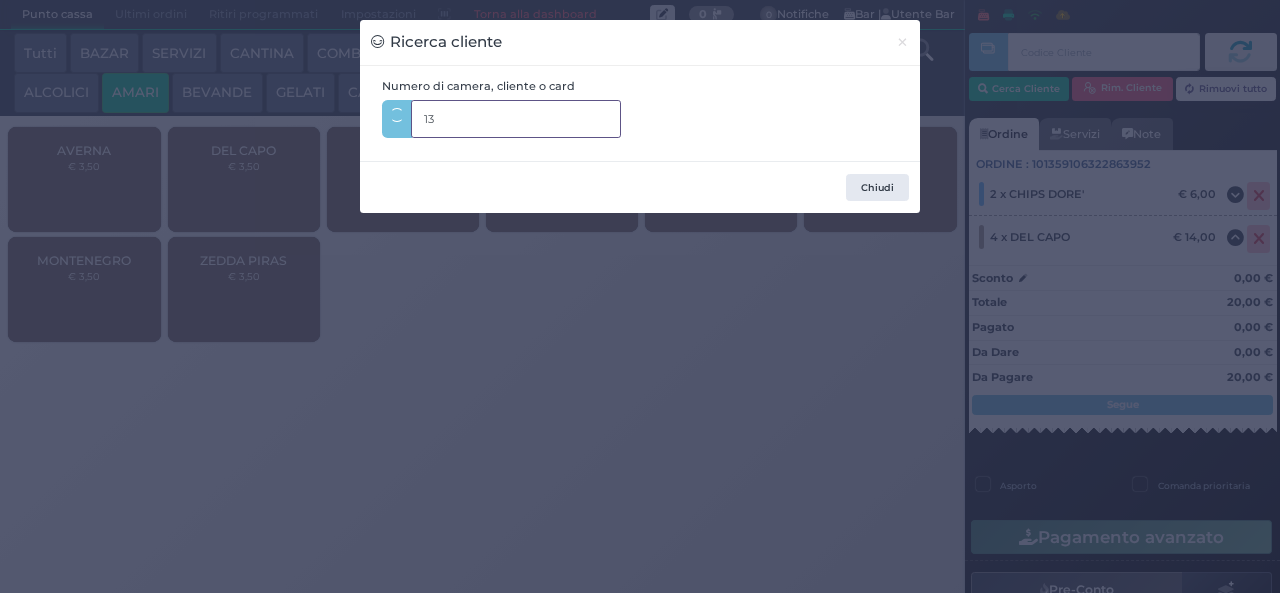type on "135" 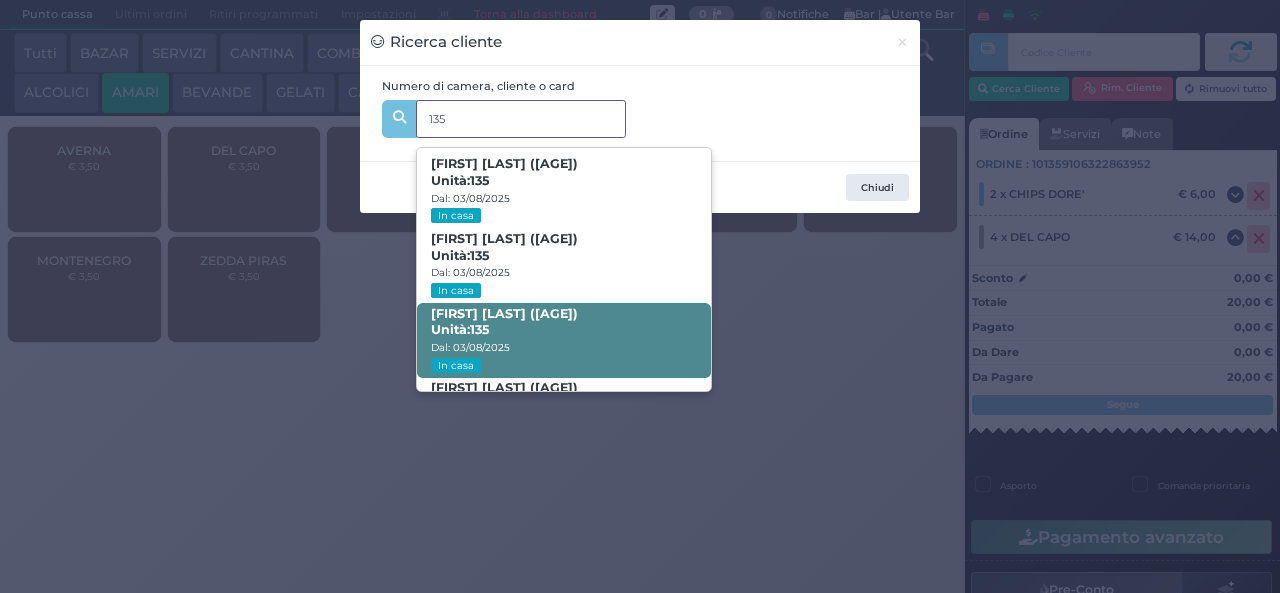 click on "Unità:  135" at bounding box center (460, 330) 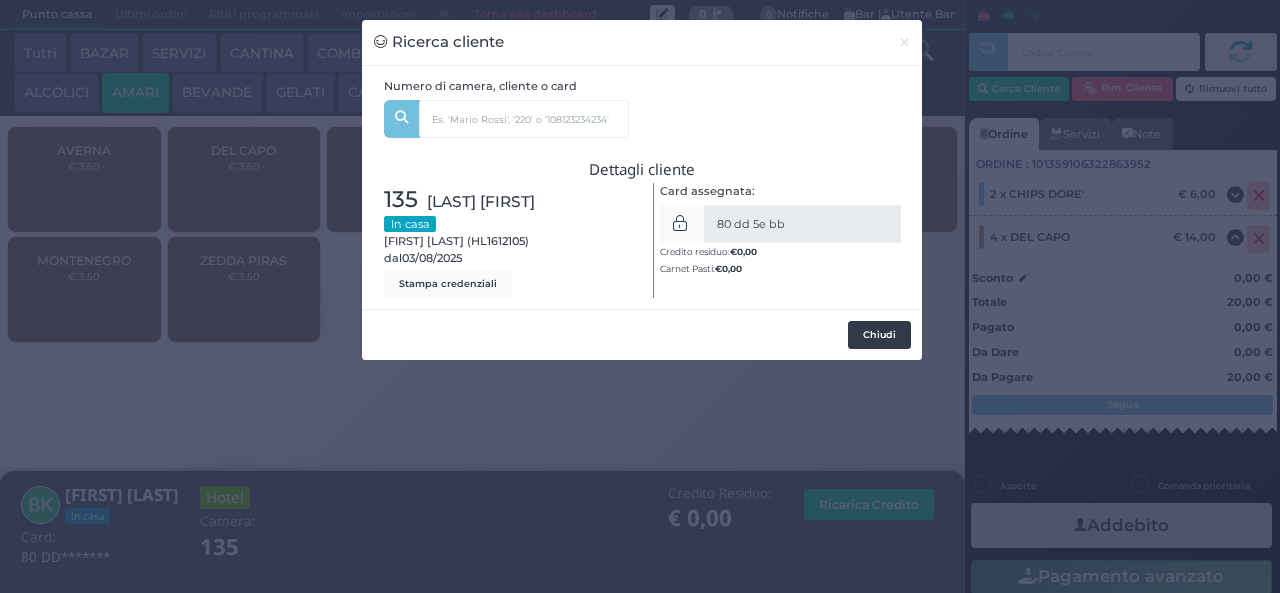 click on "Chiudi" at bounding box center [879, 335] 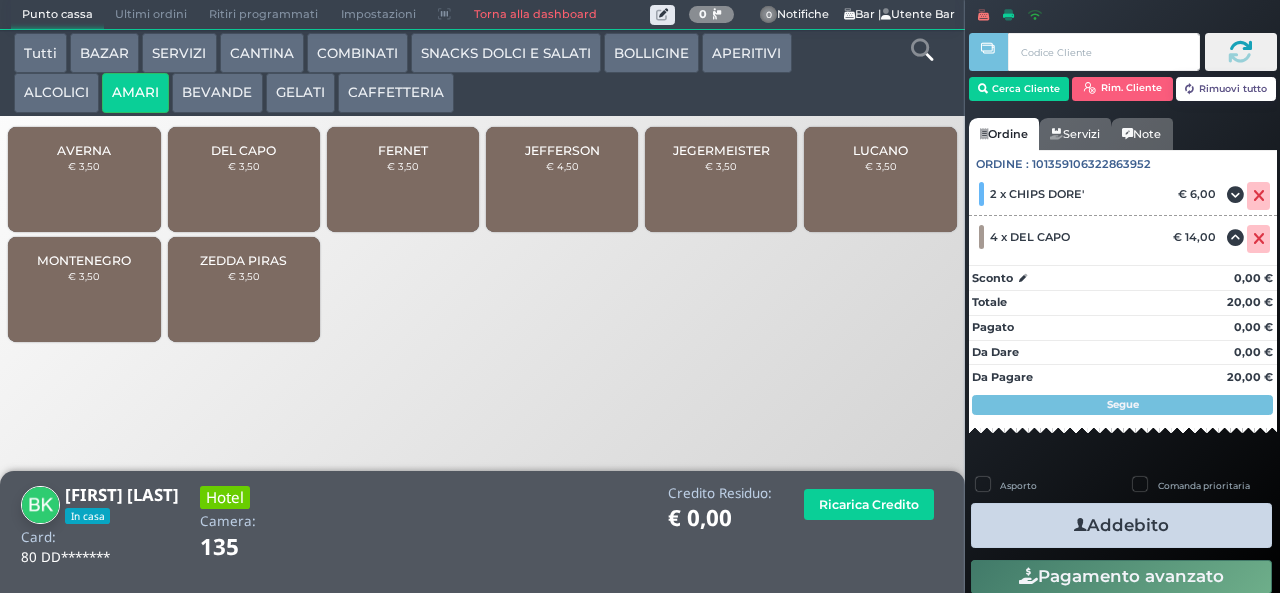 click on "Addebito" at bounding box center (1121, 525) 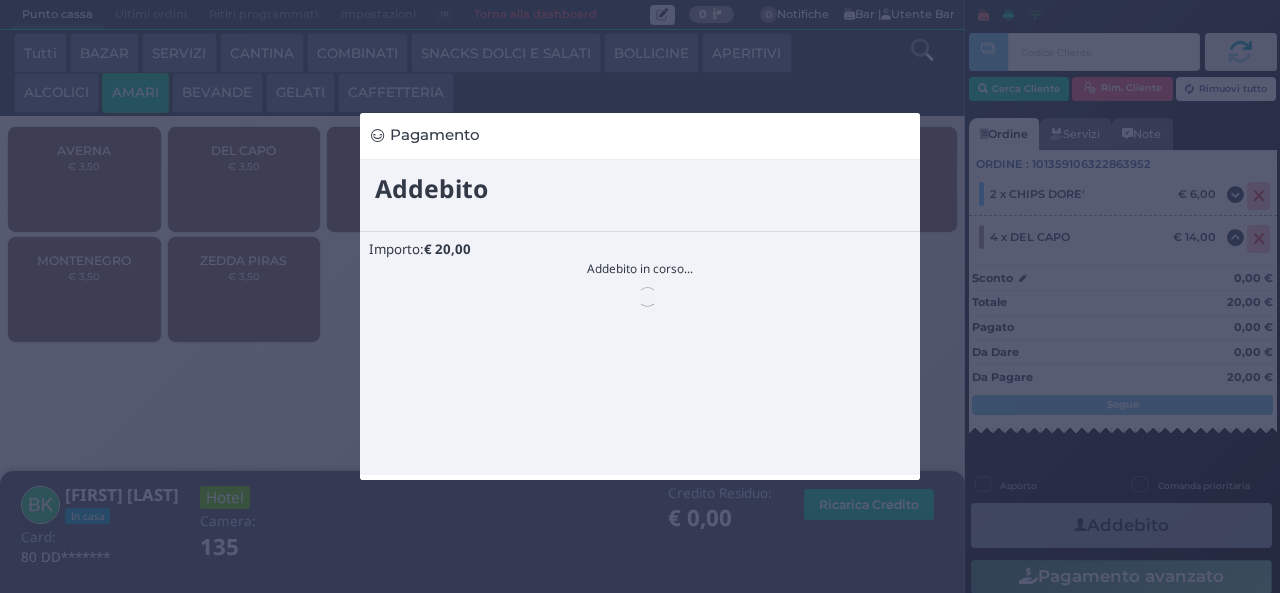 scroll, scrollTop: 0, scrollLeft: 0, axis: both 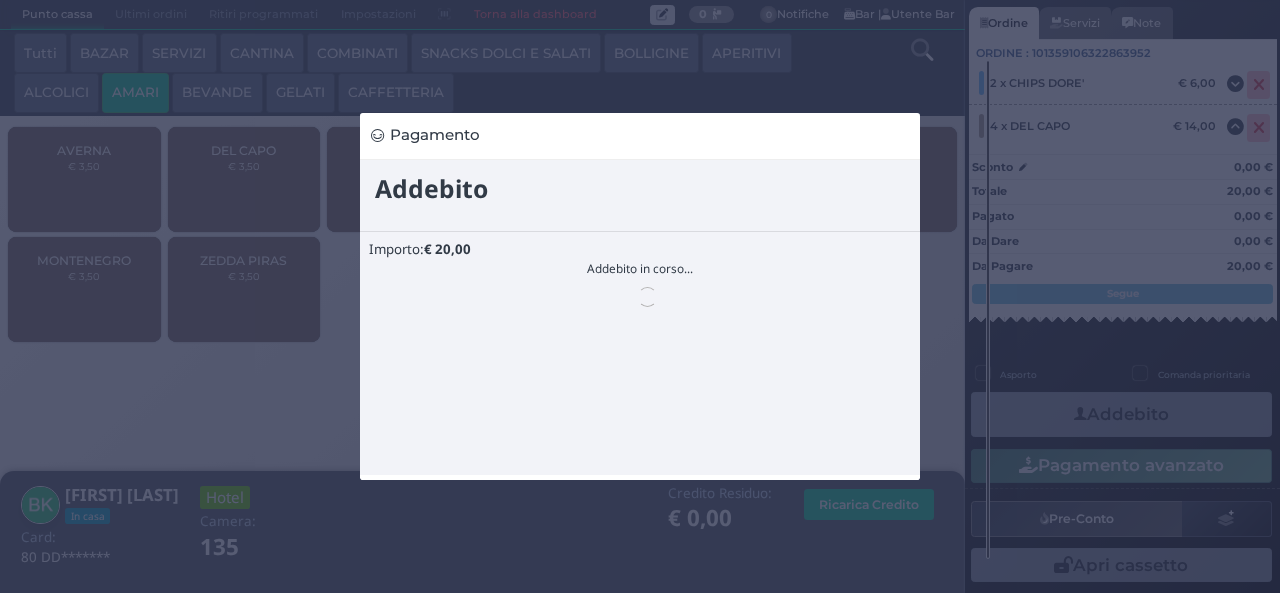 type 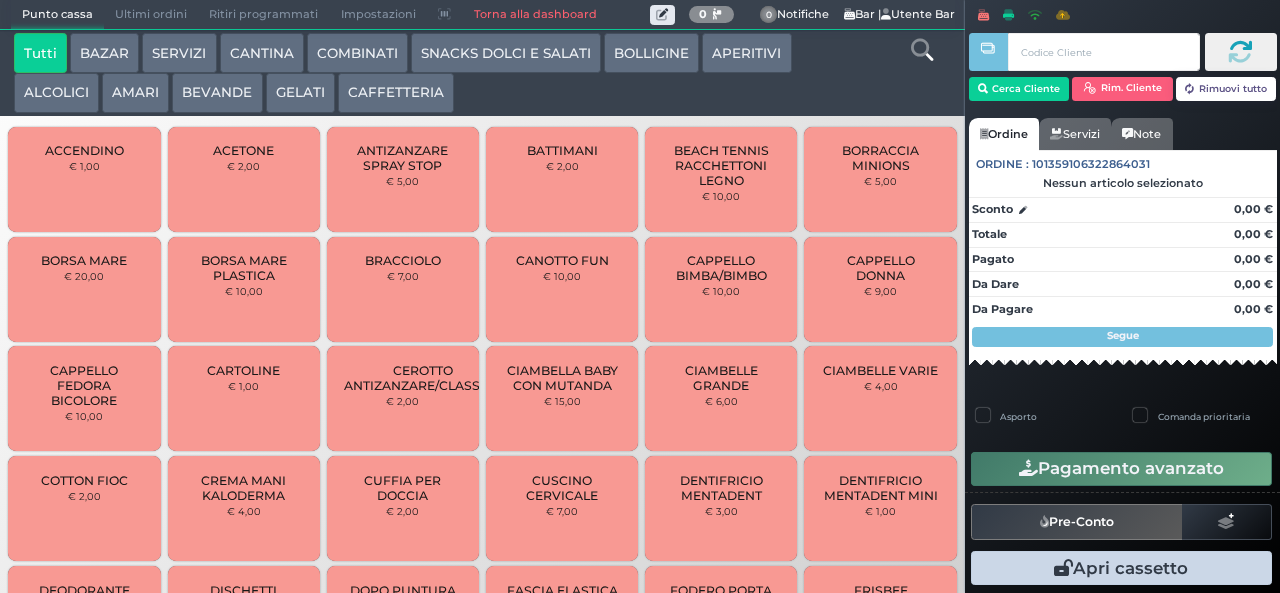scroll, scrollTop: 0, scrollLeft: 0, axis: both 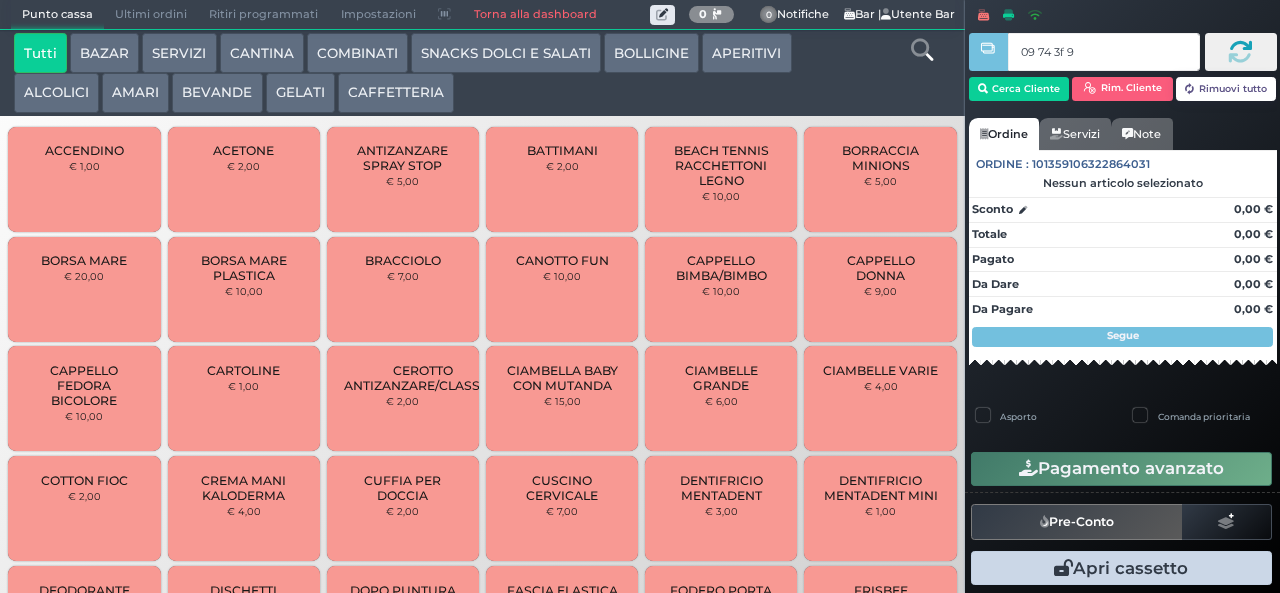 type on "09 74 3f 95" 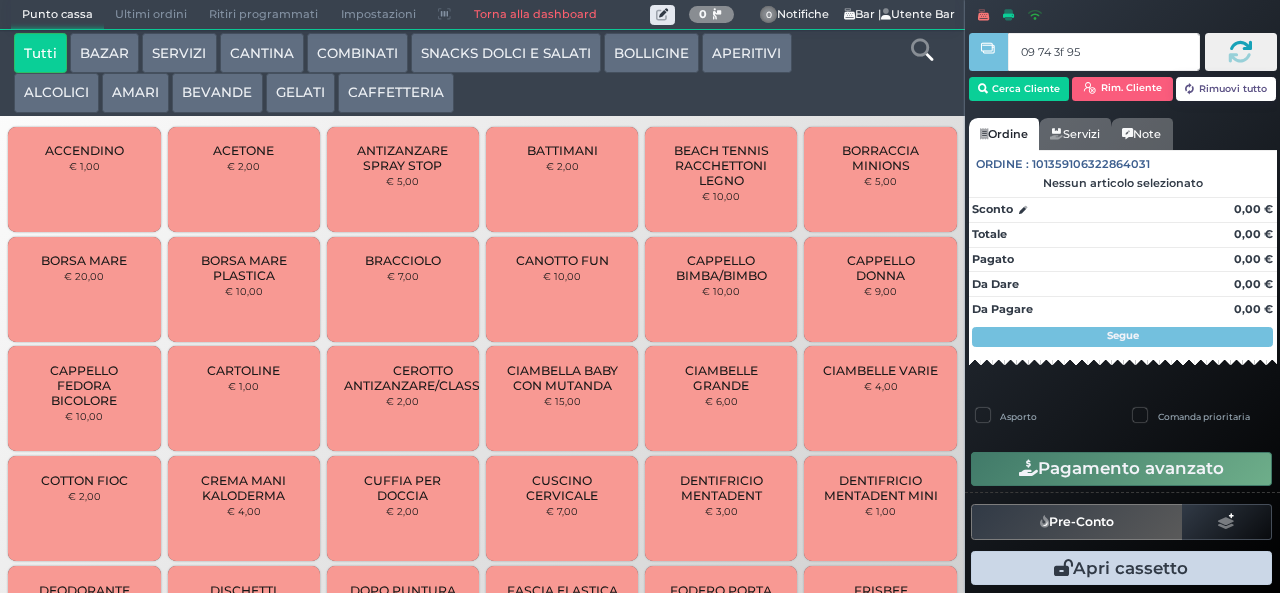 type 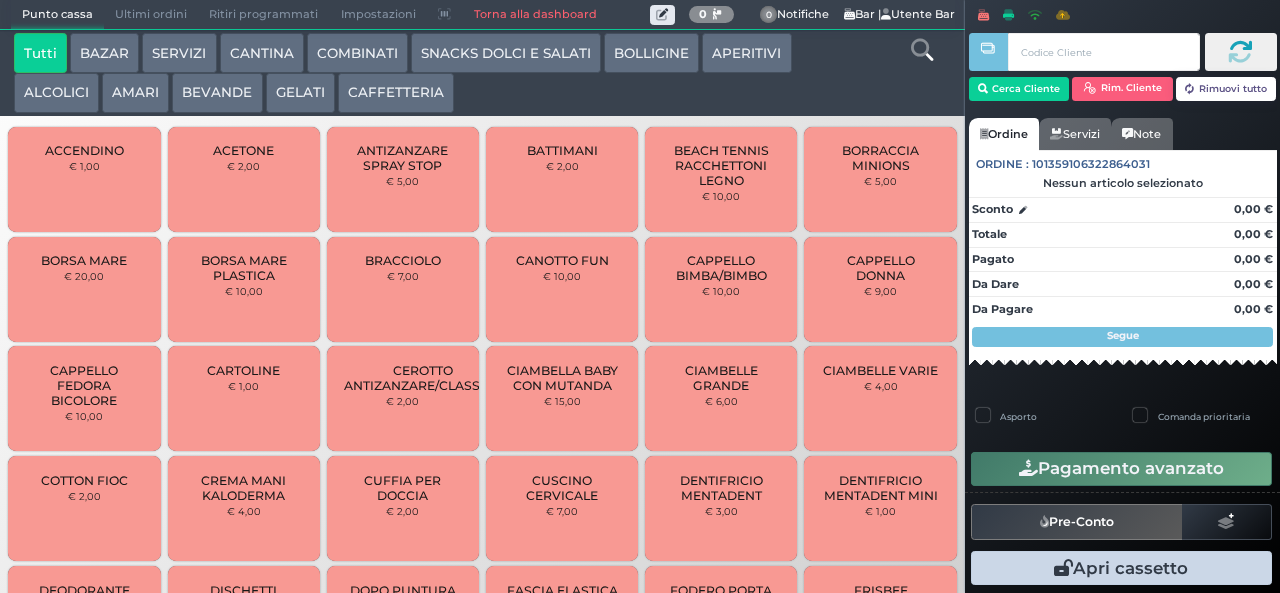click on "GELATI" at bounding box center (300, 93) 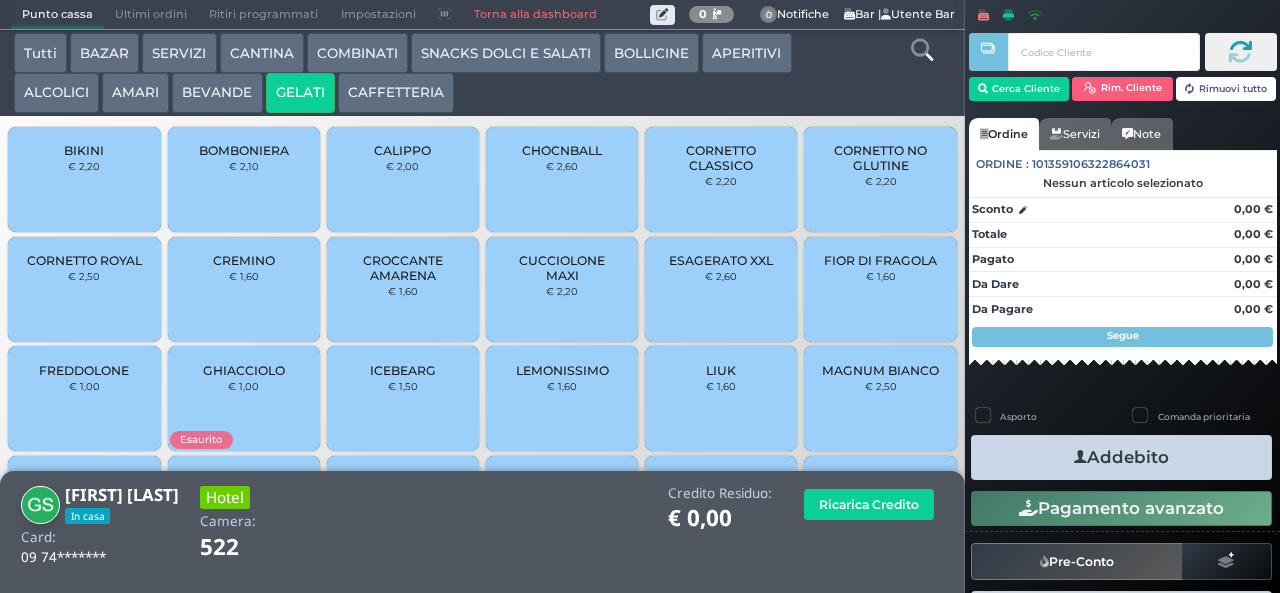 click on "CORNETTO CLASSICO" at bounding box center [721, 158] 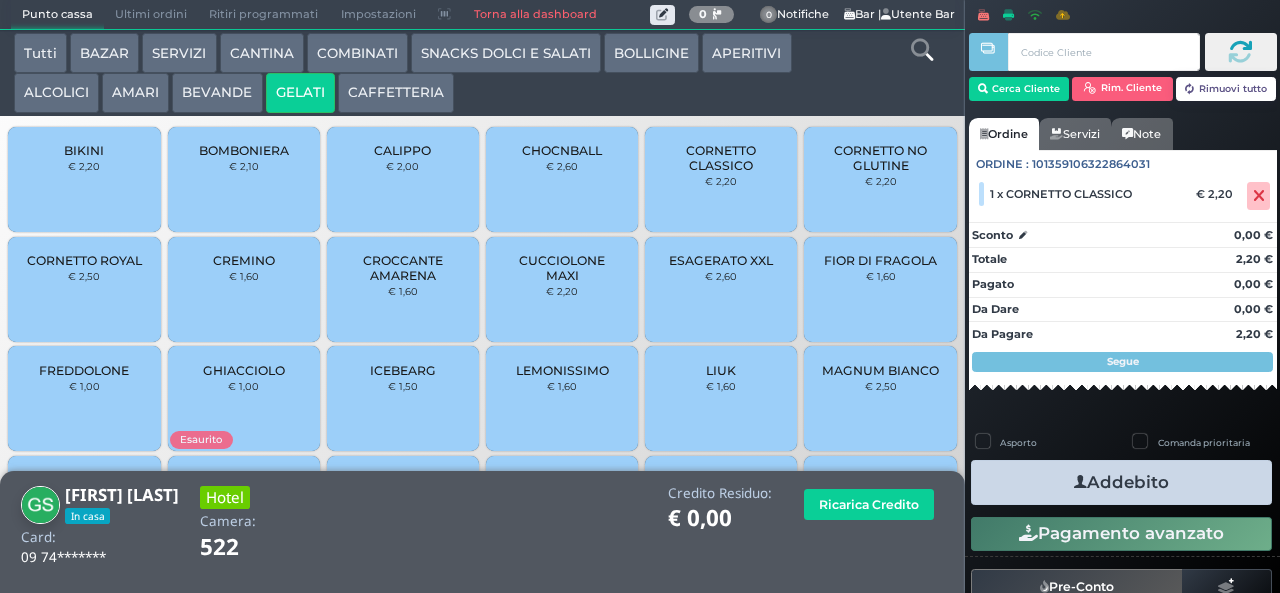 click on "Addebito" at bounding box center (1121, 482) 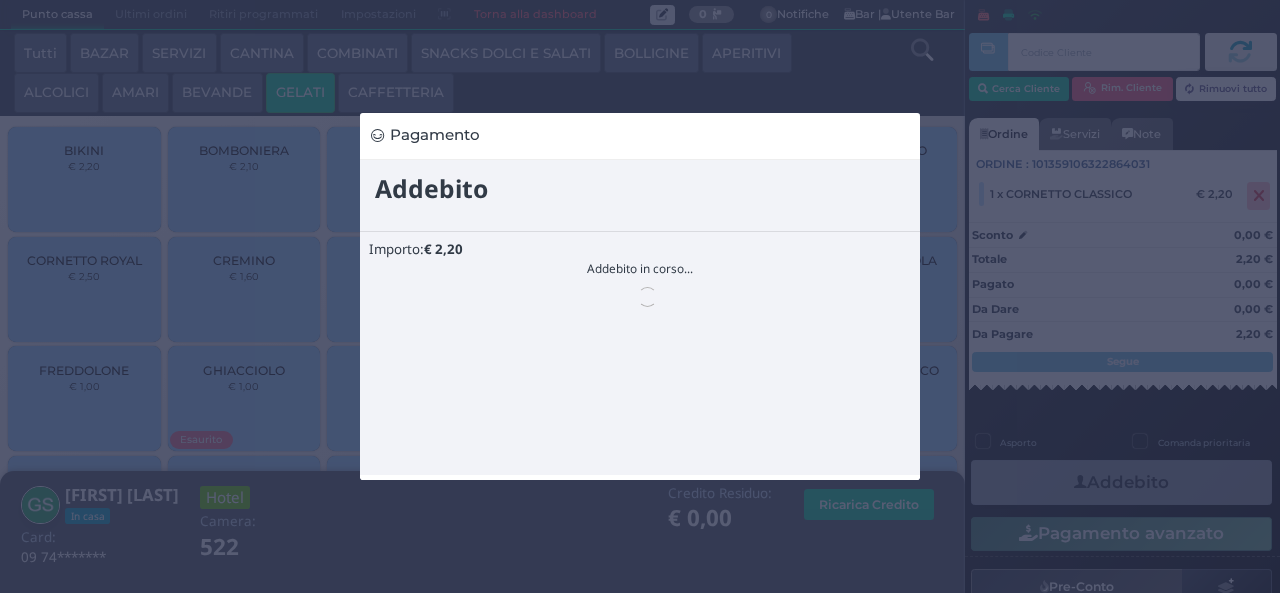 scroll, scrollTop: 0, scrollLeft: 0, axis: both 